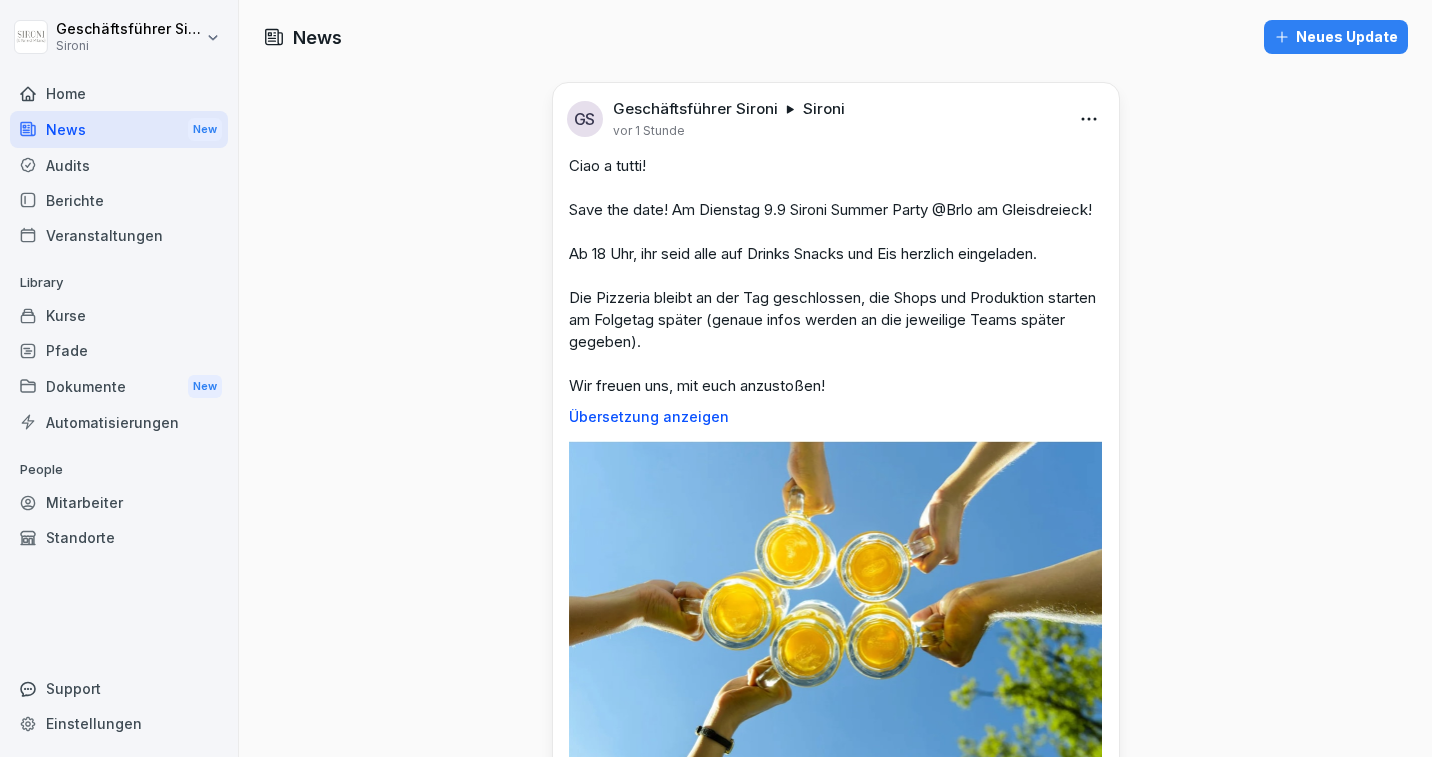 scroll, scrollTop: 0, scrollLeft: 0, axis: both 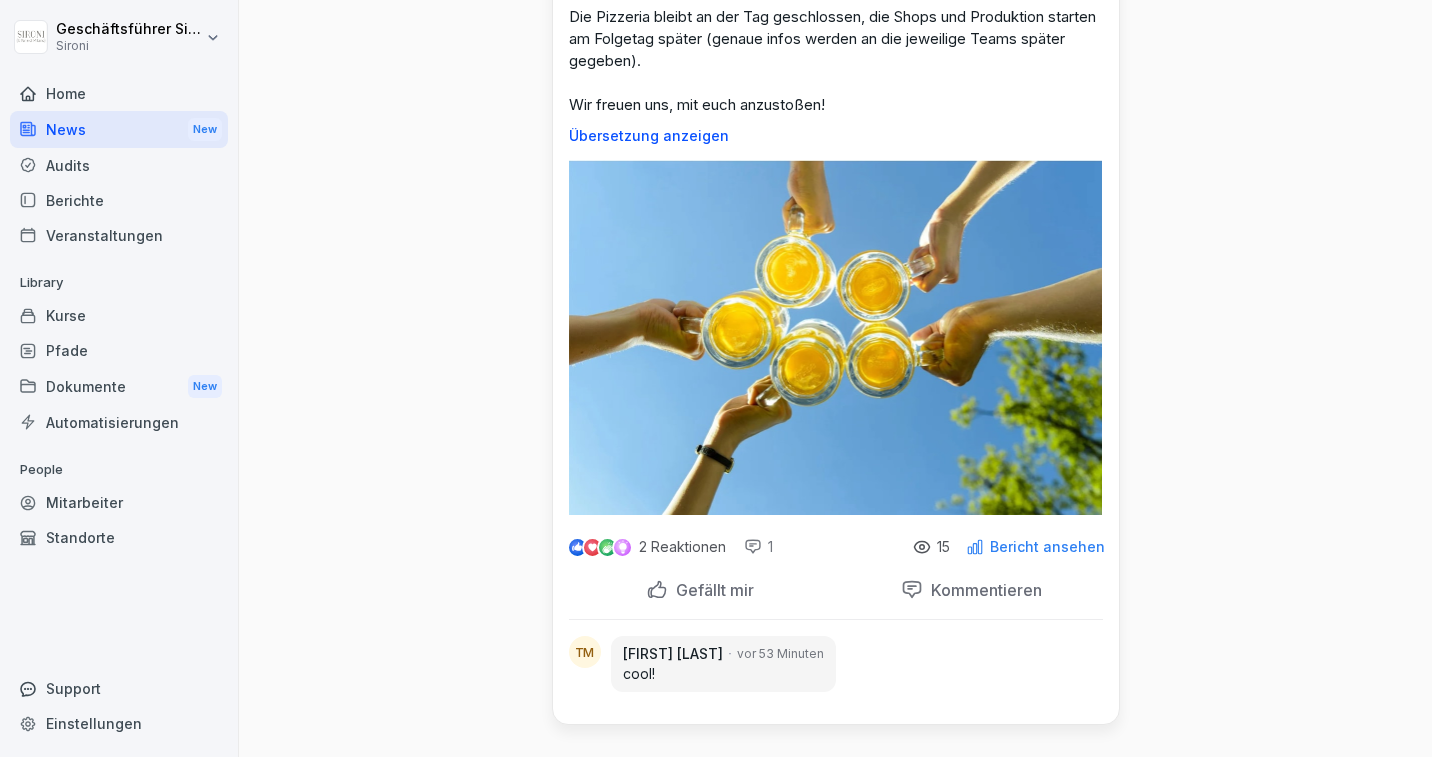 click at bounding box center [622, 547] 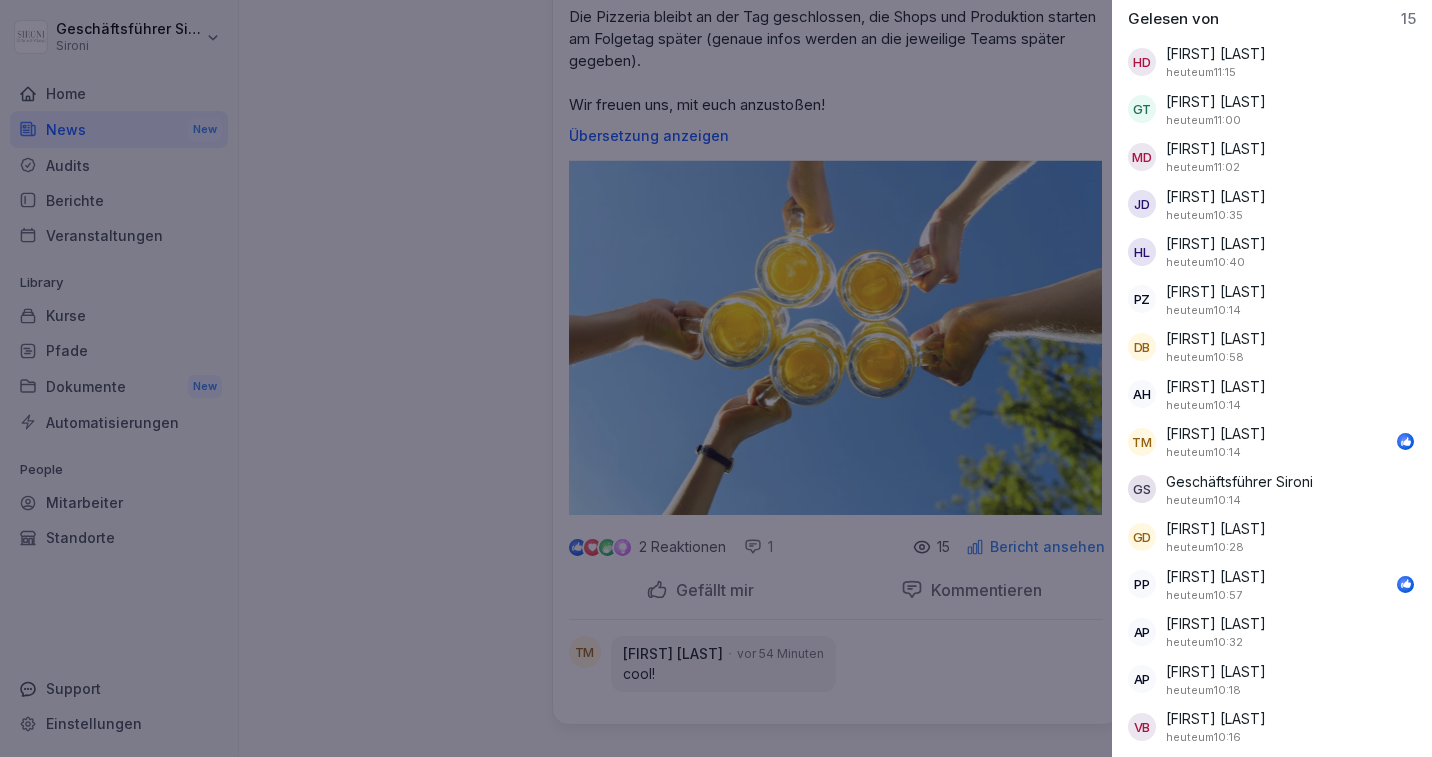 scroll, scrollTop: 0, scrollLeft: 0, axis: both 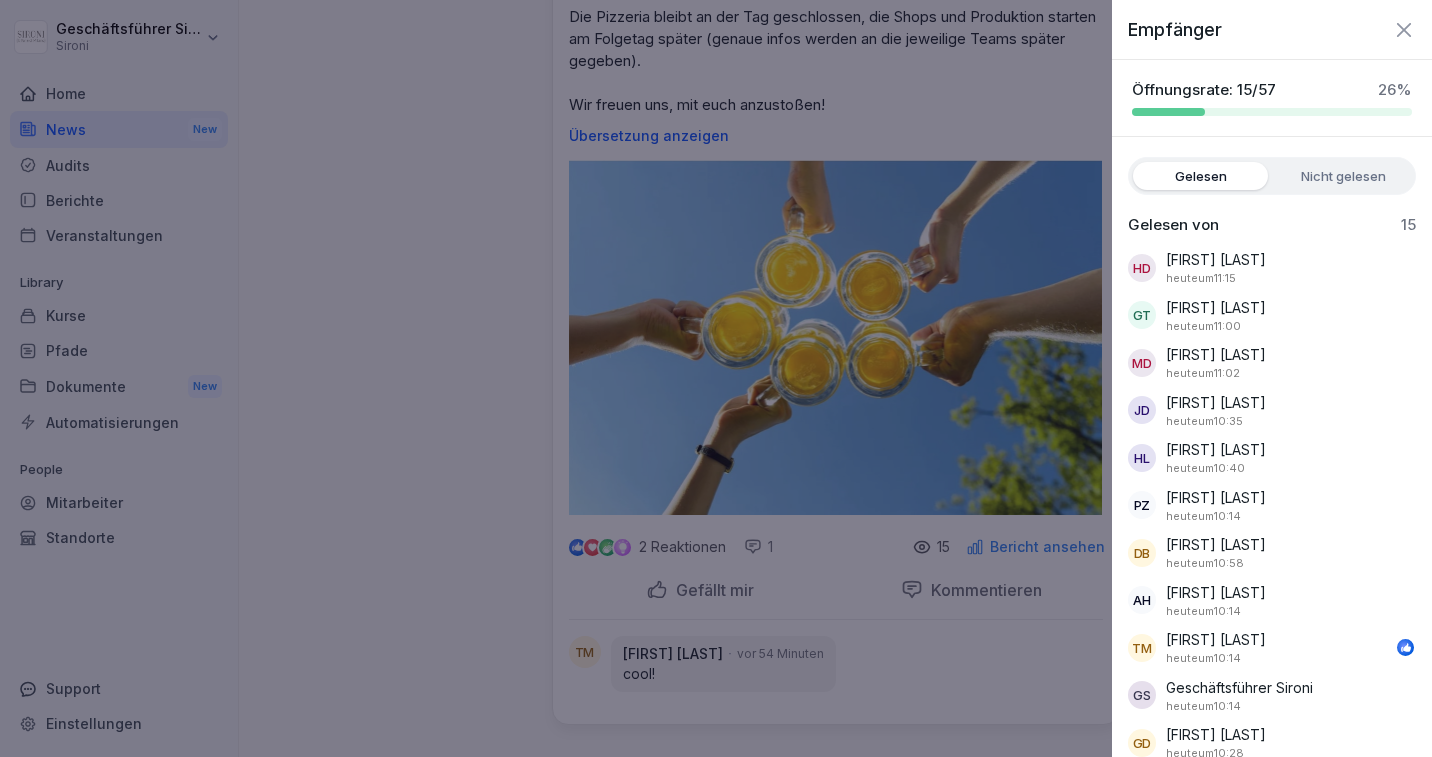 click at bounding box center (716, 378) 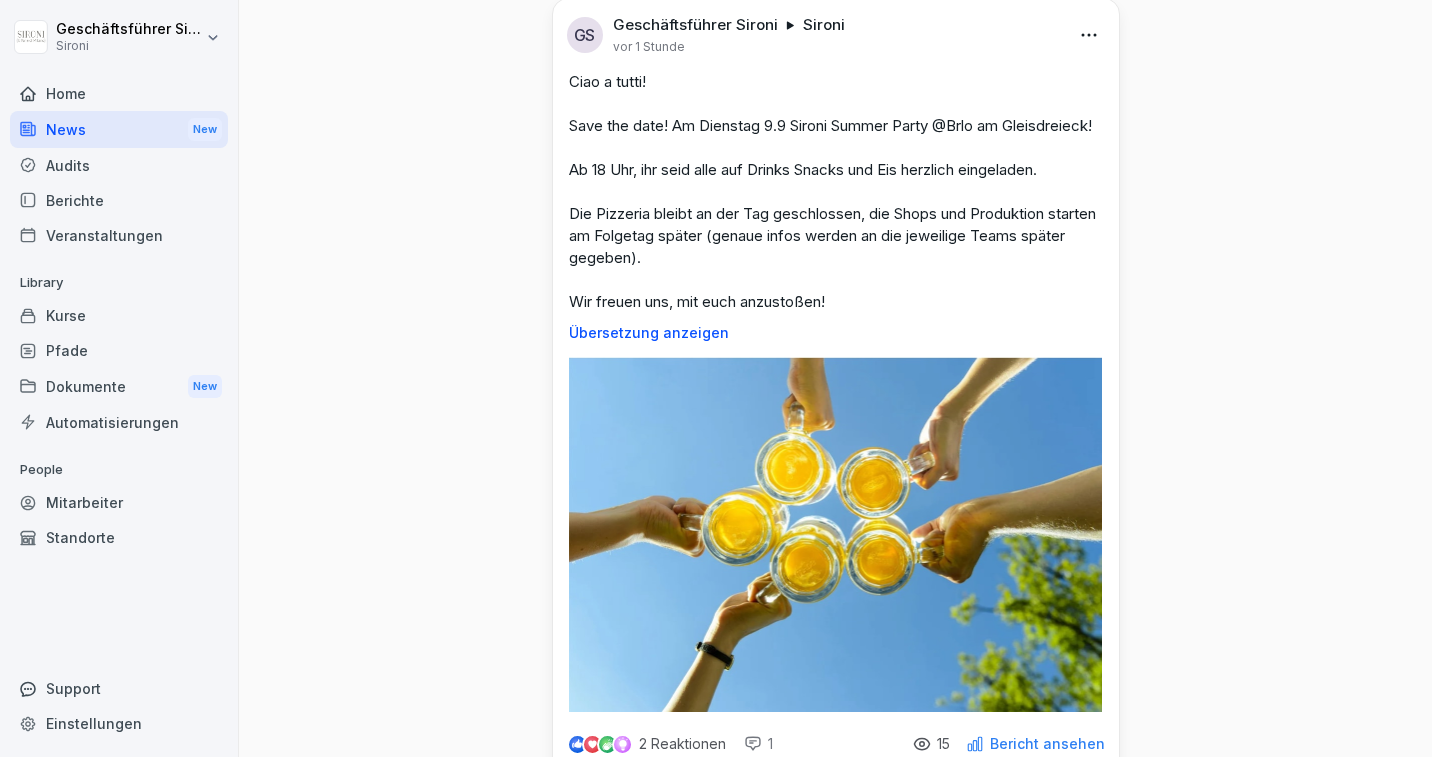 scroll, scrollTop: 0, scrollLeft: 0, axis: both 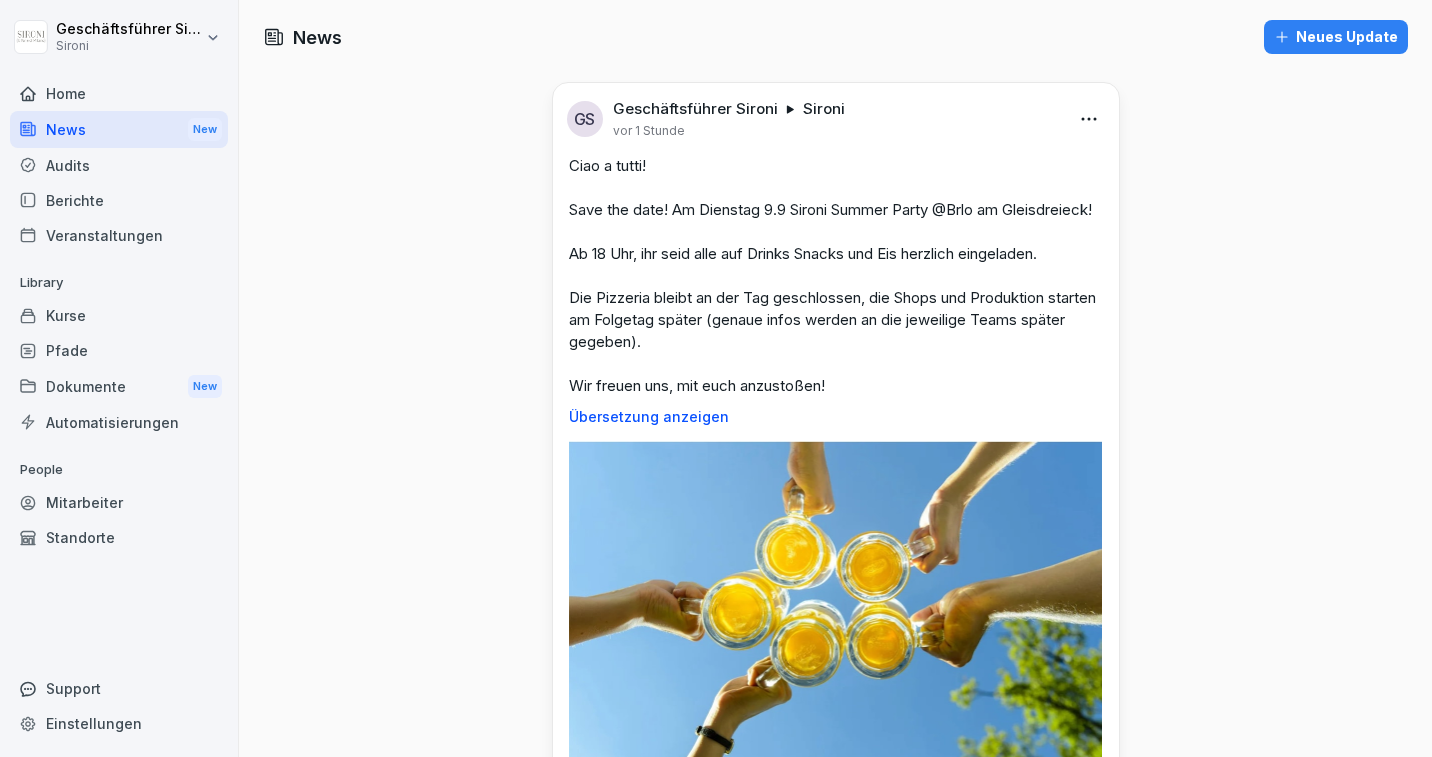 click on "Home" at bounding box center [119, 93] 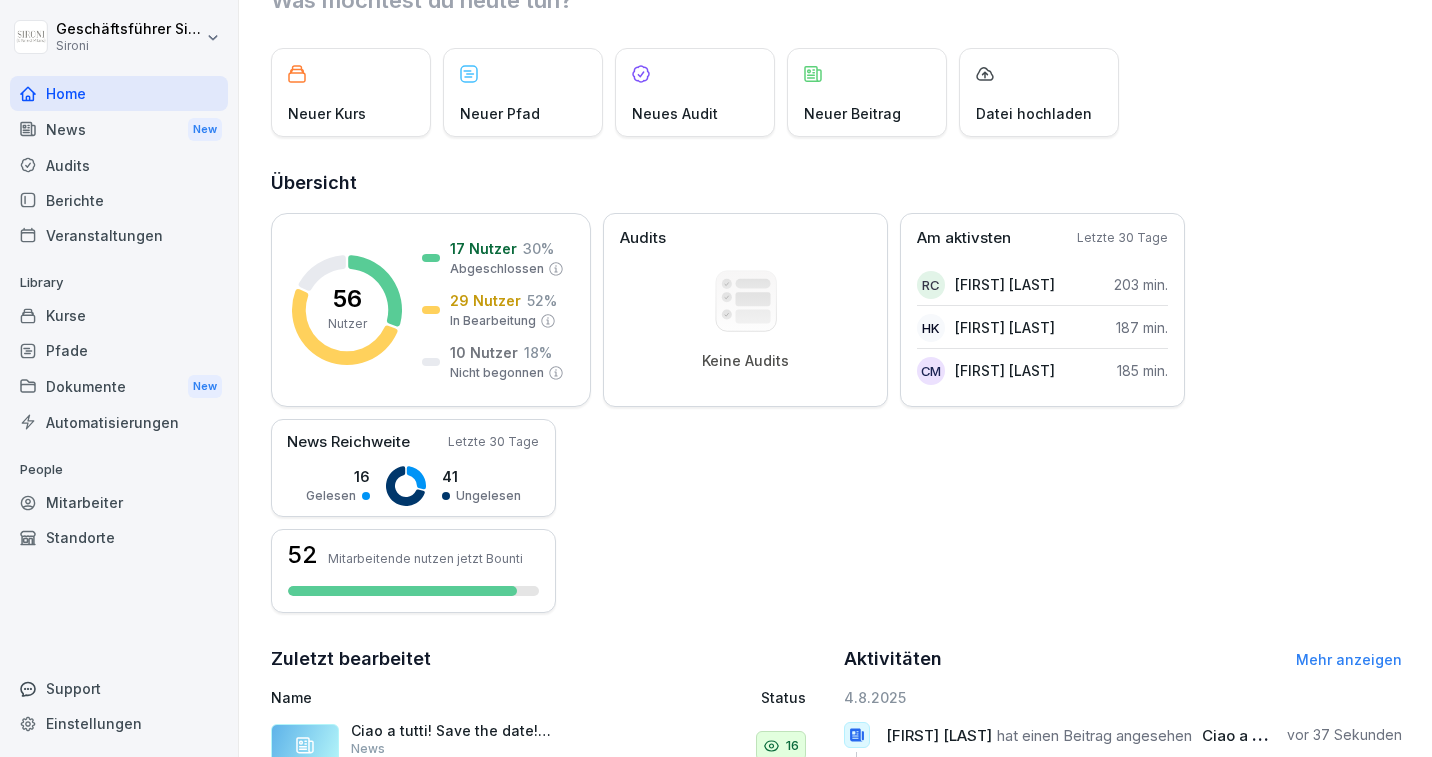scroll, scrollTop: 0, scrollLeft: 0, axis: both 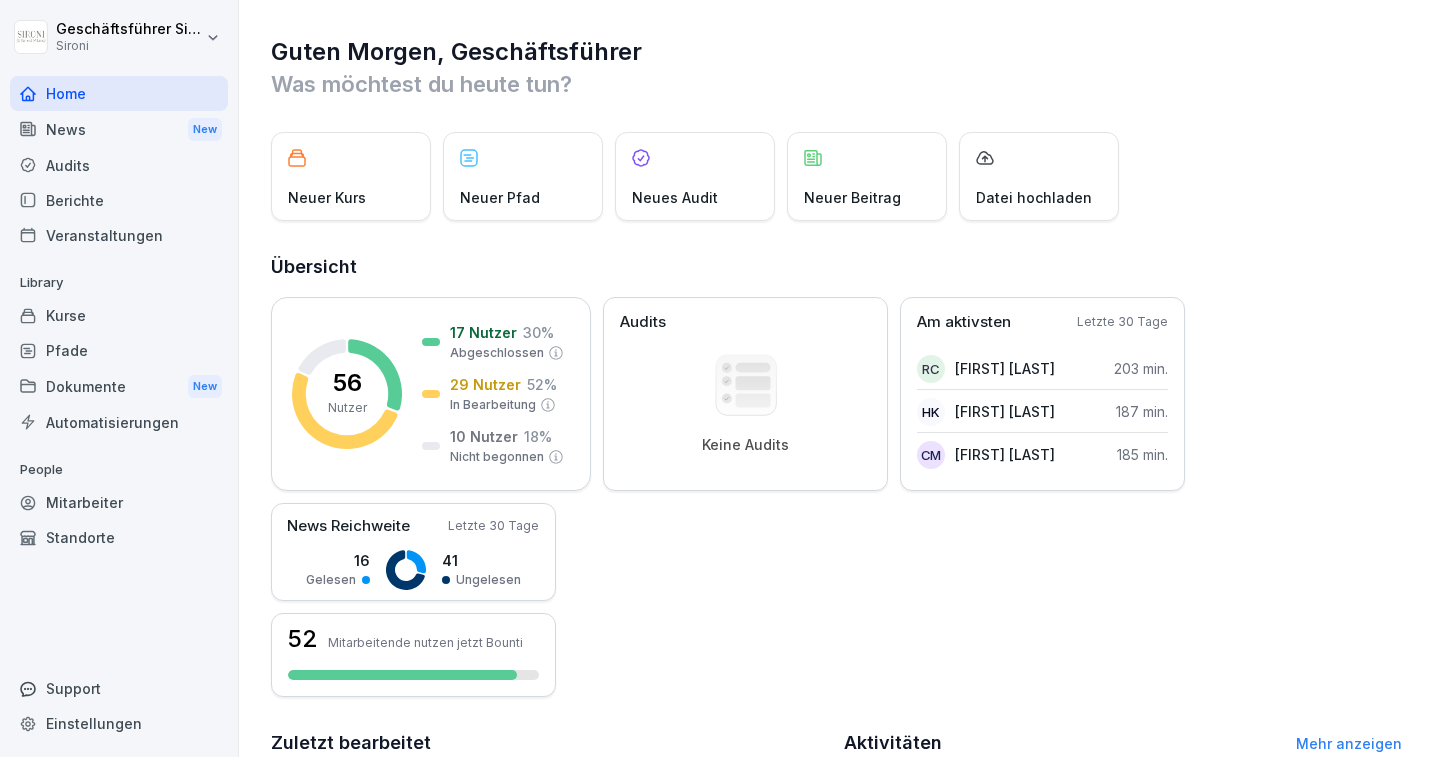 click on "News New" at bounding box center [119, 129] 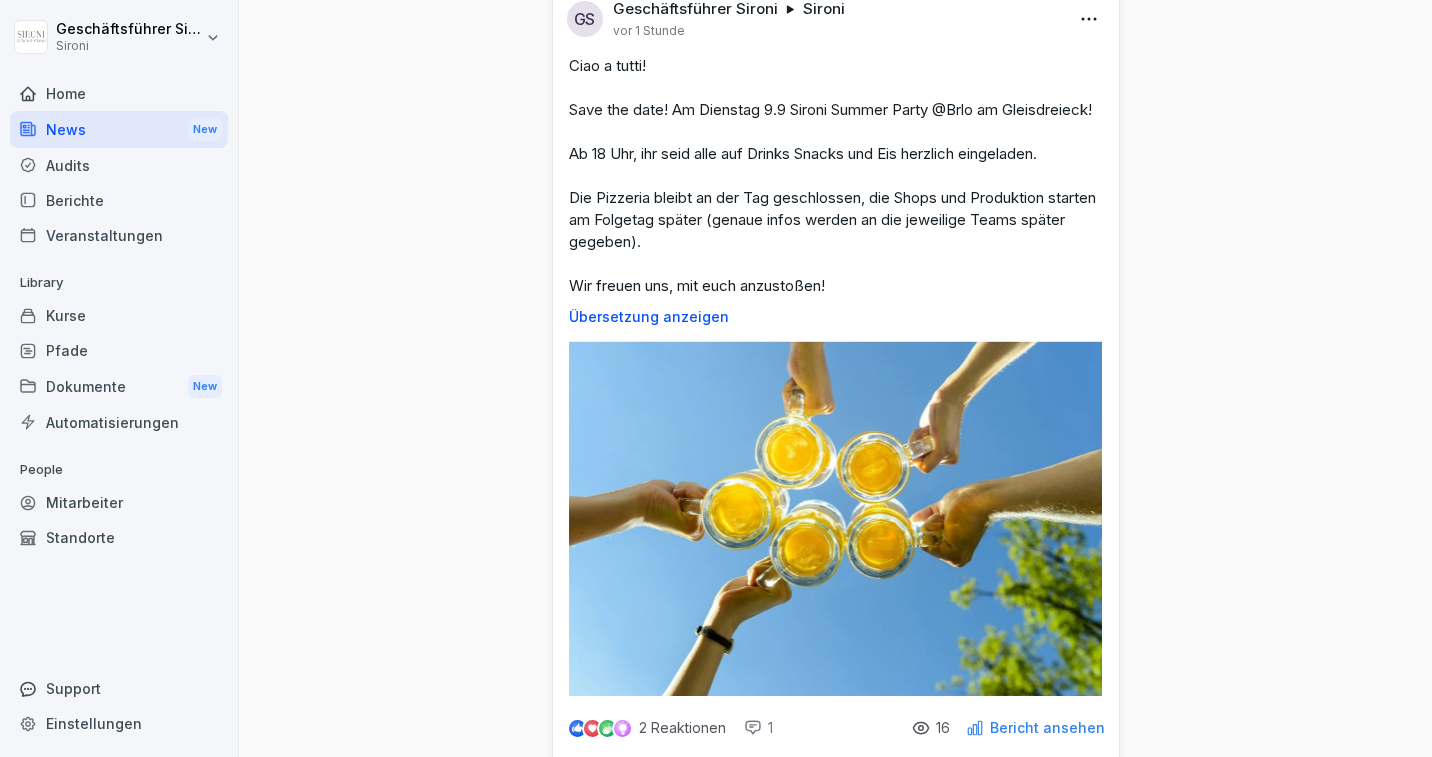 scroll, scrollTop: 303, scrollLeft: 0, axis: vertical 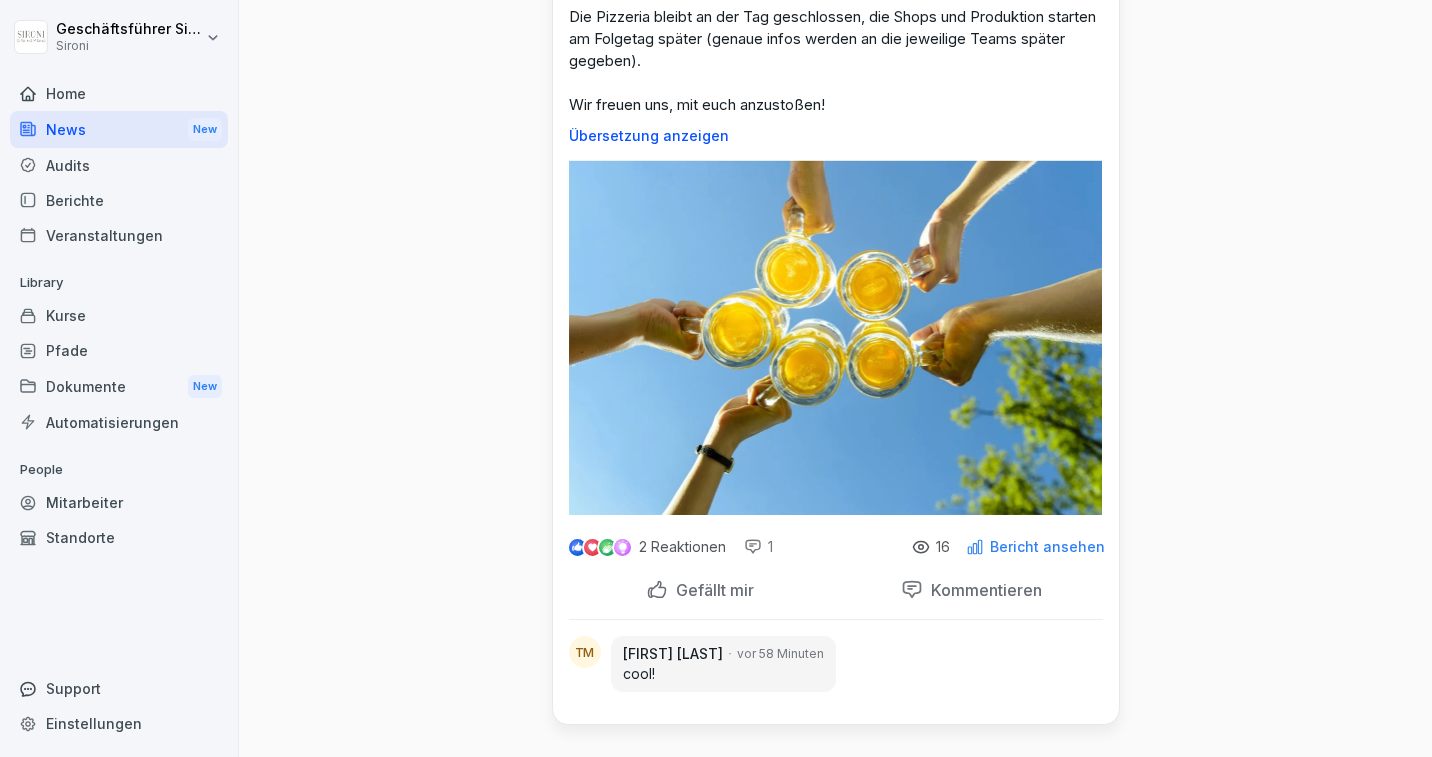 click on "Bericht ansehen" at bounding box center [1047, 547] 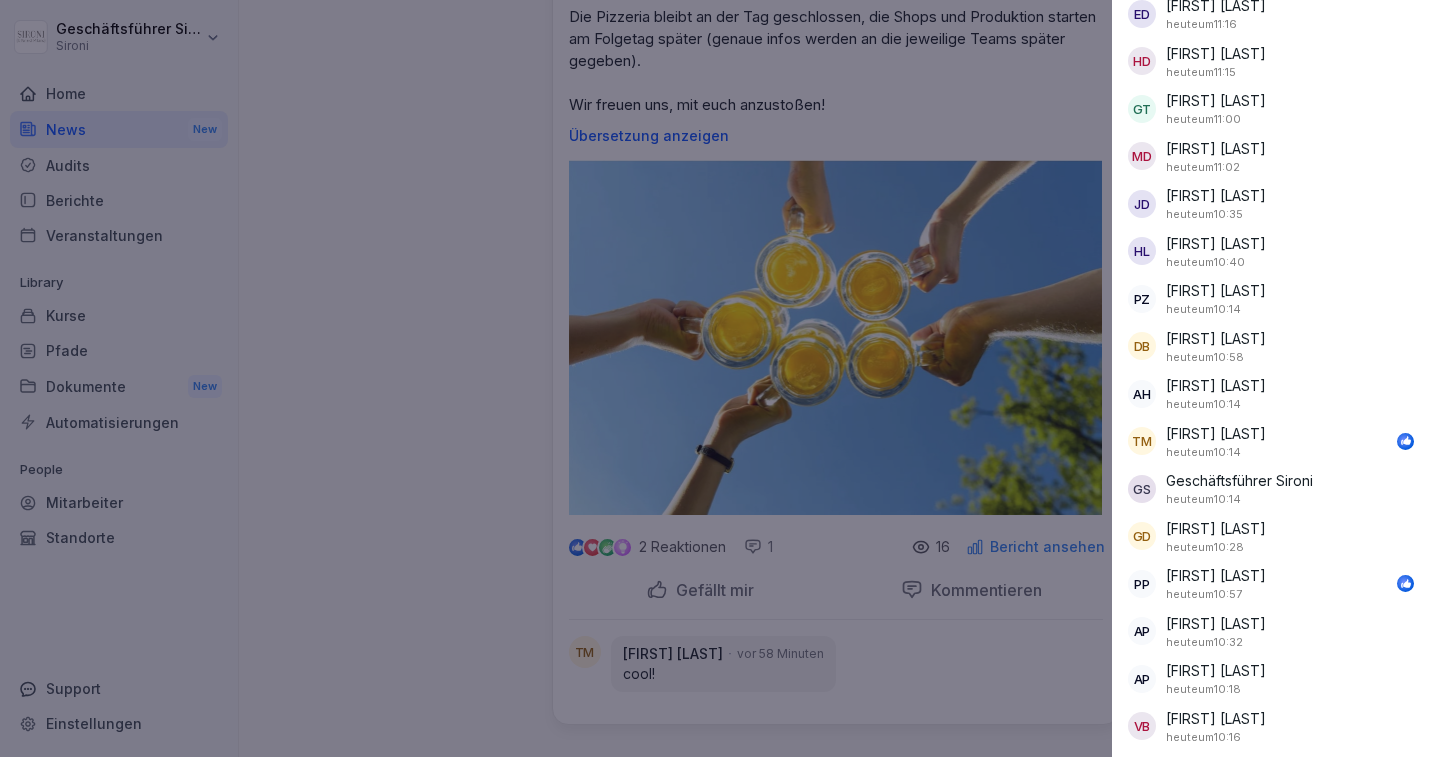 scroll, scrollTop: 0, scrollLeft: 0, axis: both 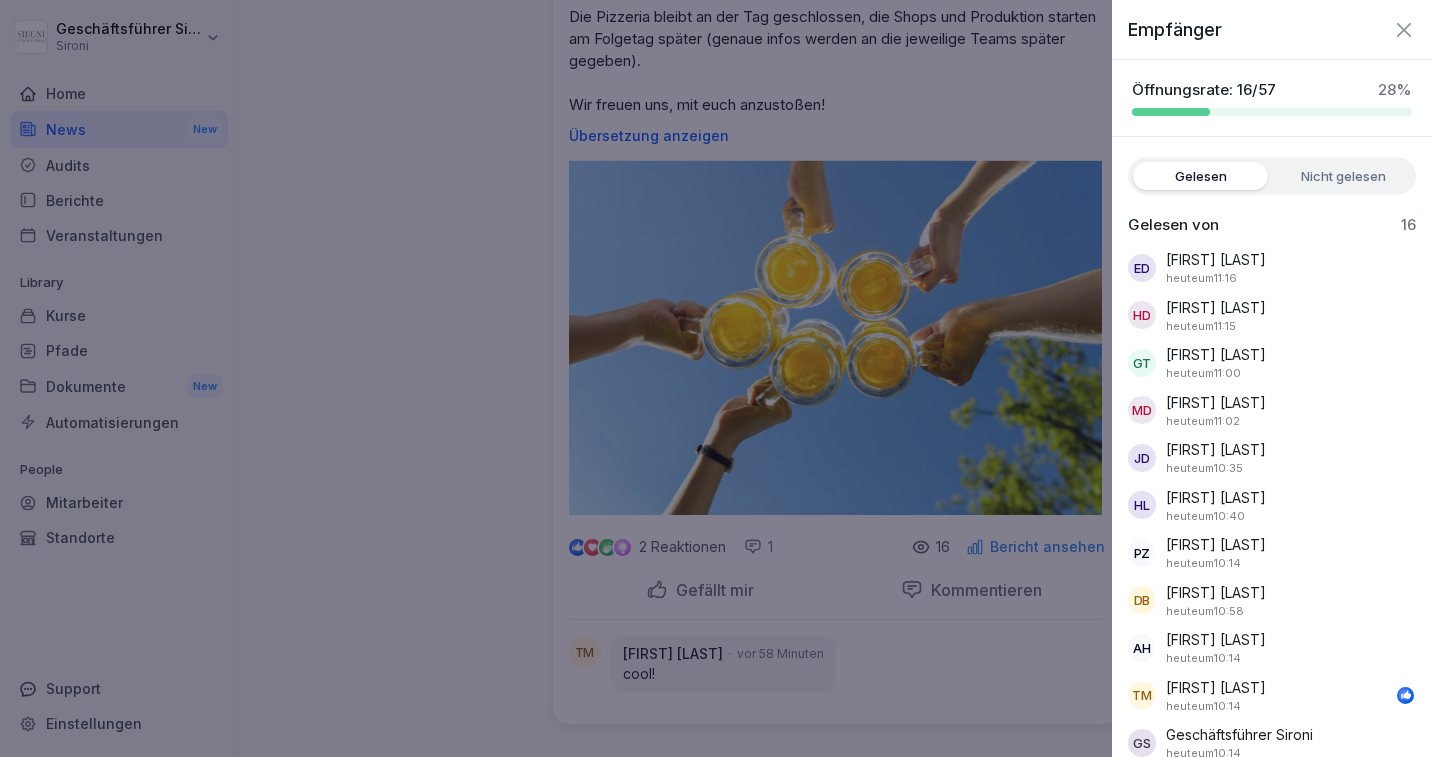 click 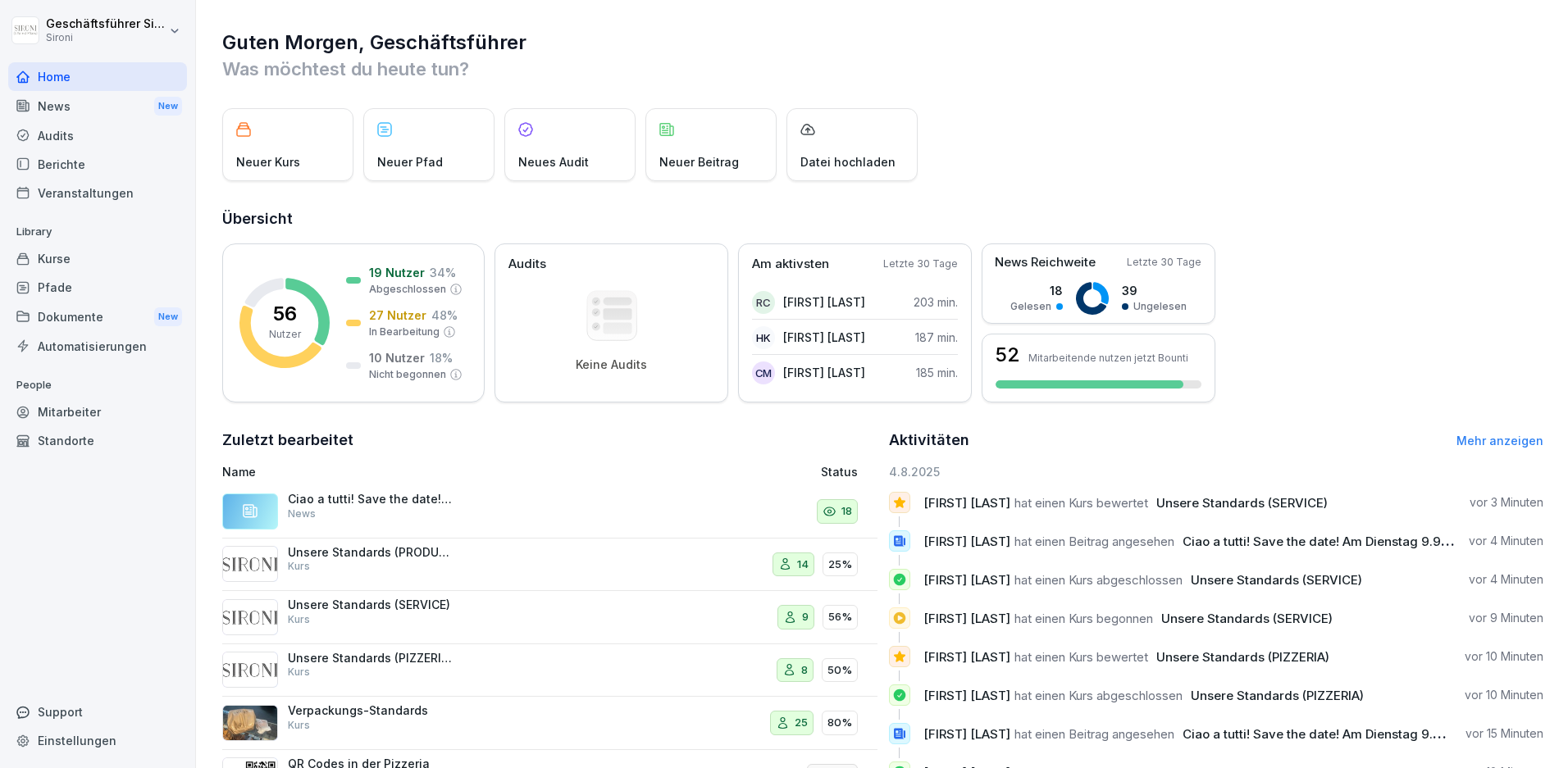 scroll, scrollTop: 0, scrollLeft: 0, axis: both 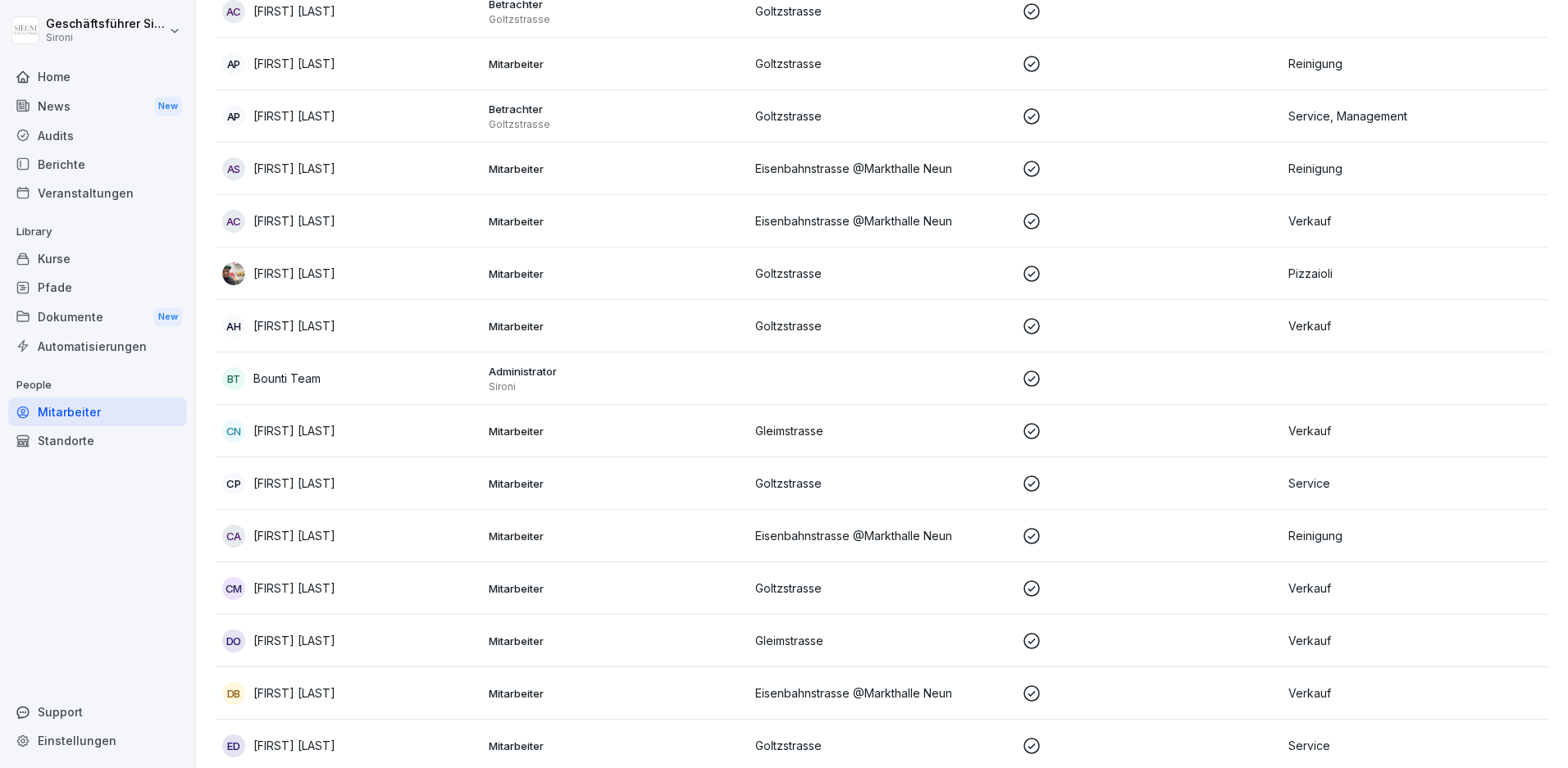 click on "Kurse" at bounding box center (98, 258) 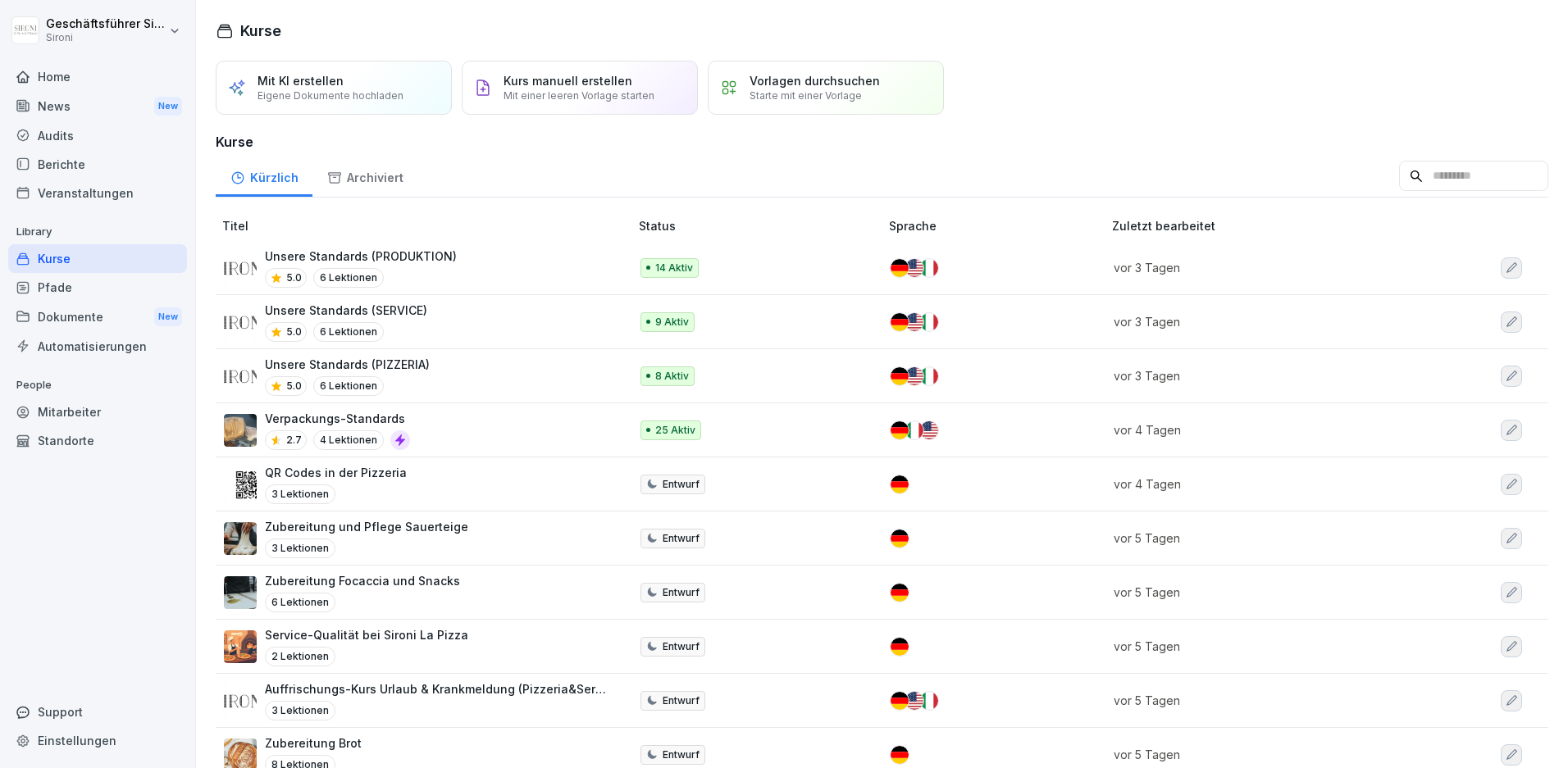 click on "Unsere Standards (SERVICE)" at bounding box center [346, 310] 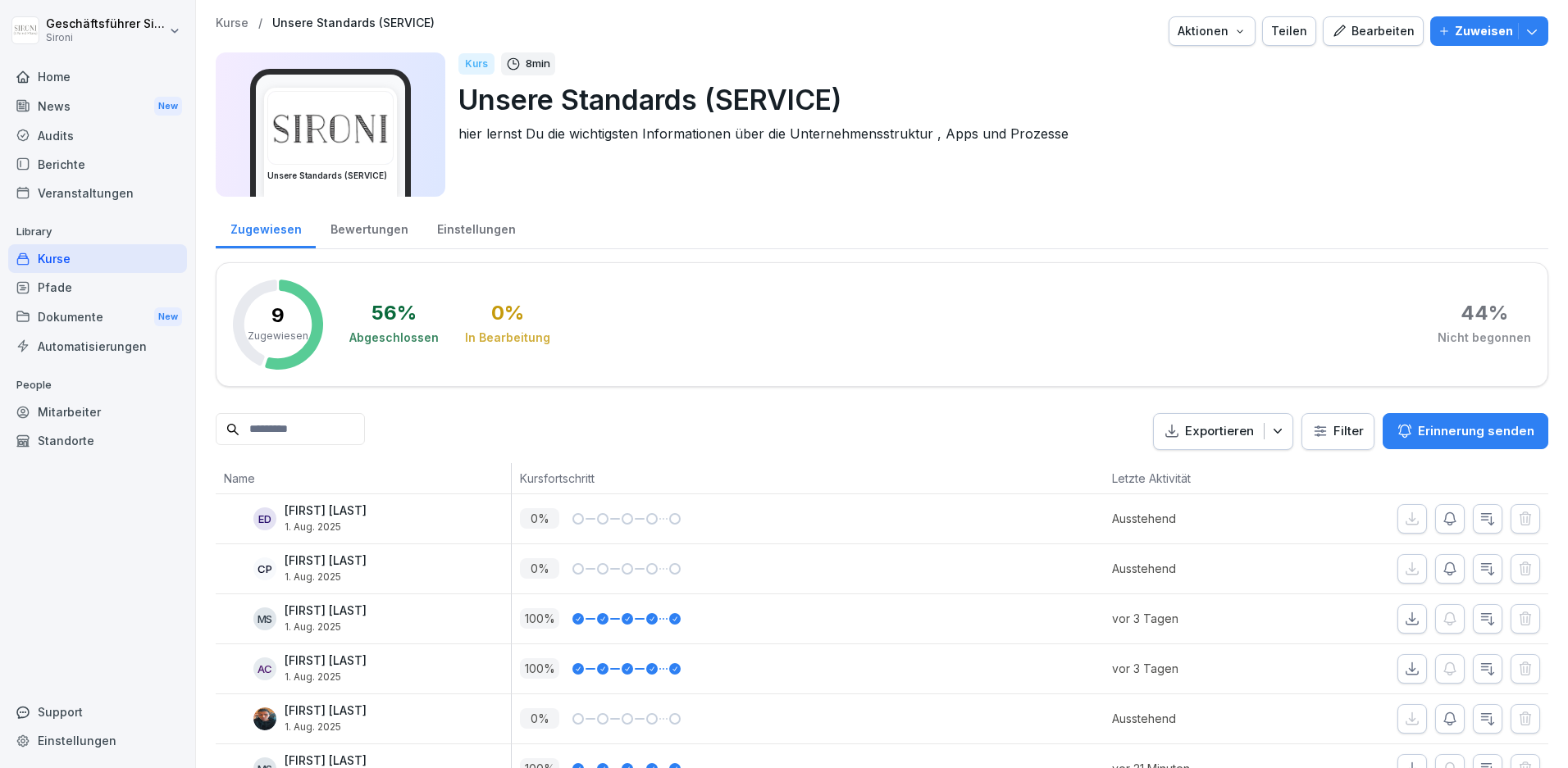 scroll, scrollTop: 0, scrollLeft: 0, axis: both 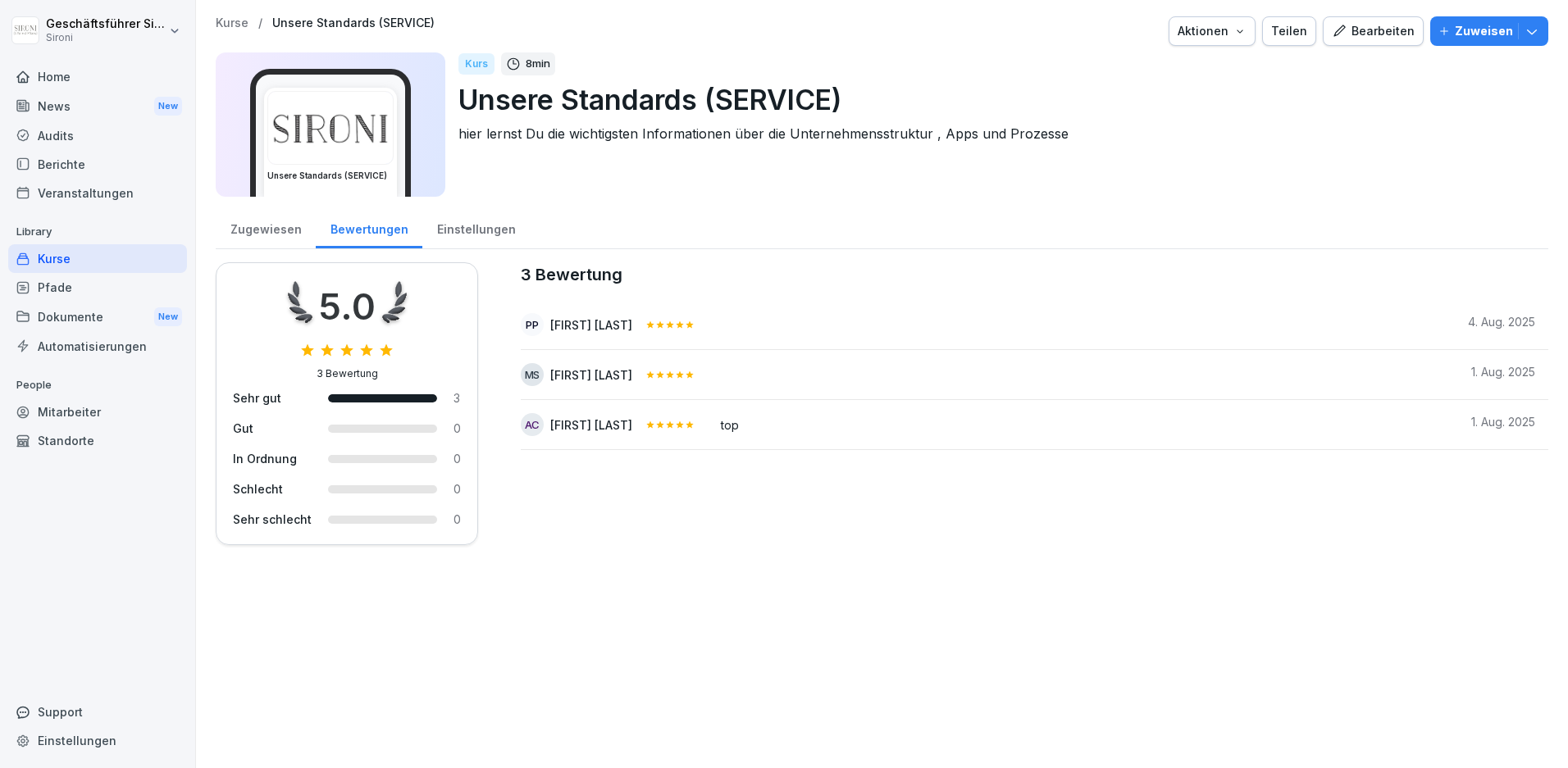 click on "Kurse" at bounding box center [98, 258] 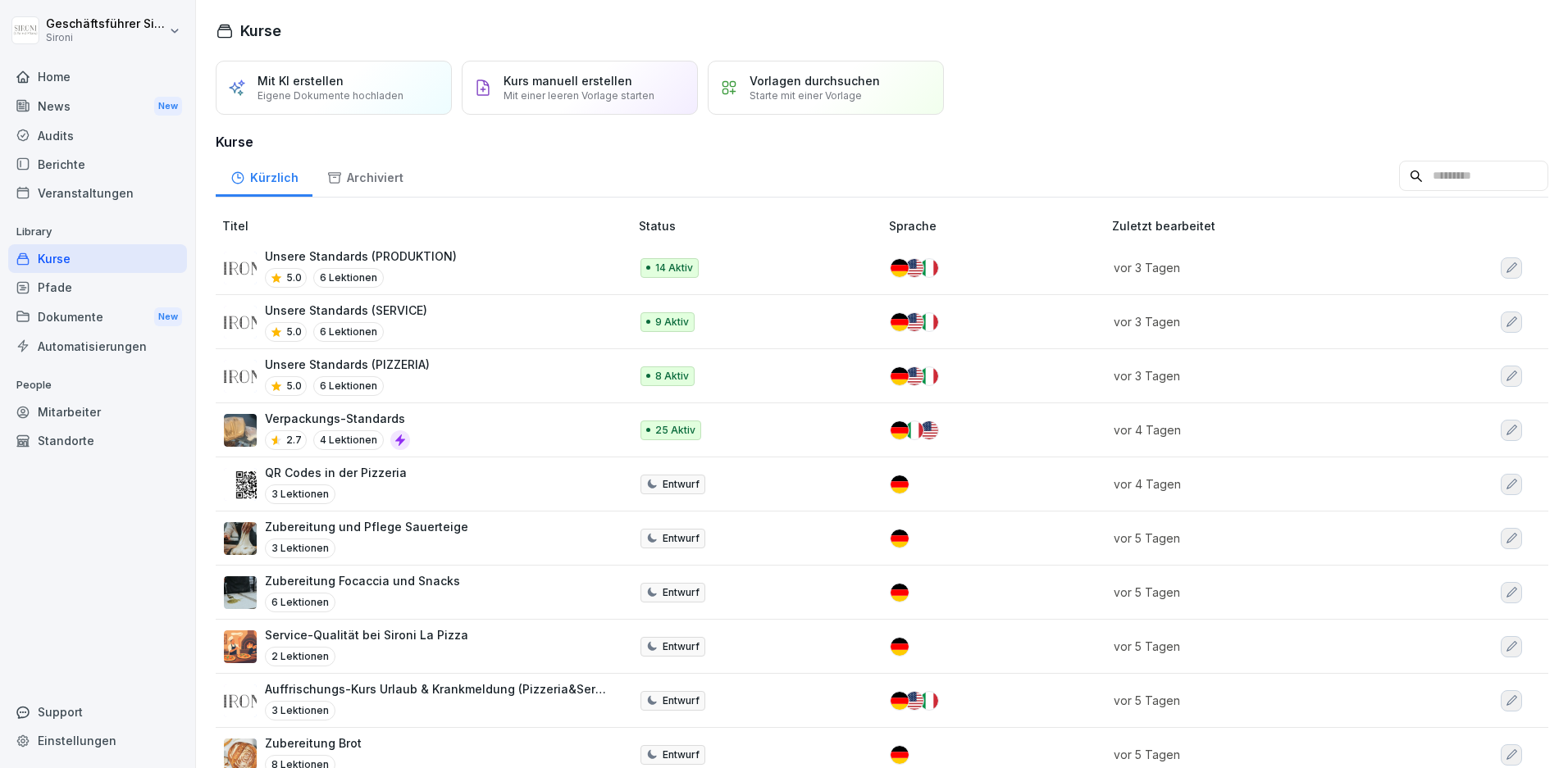 click at bounding box center (98, 57) 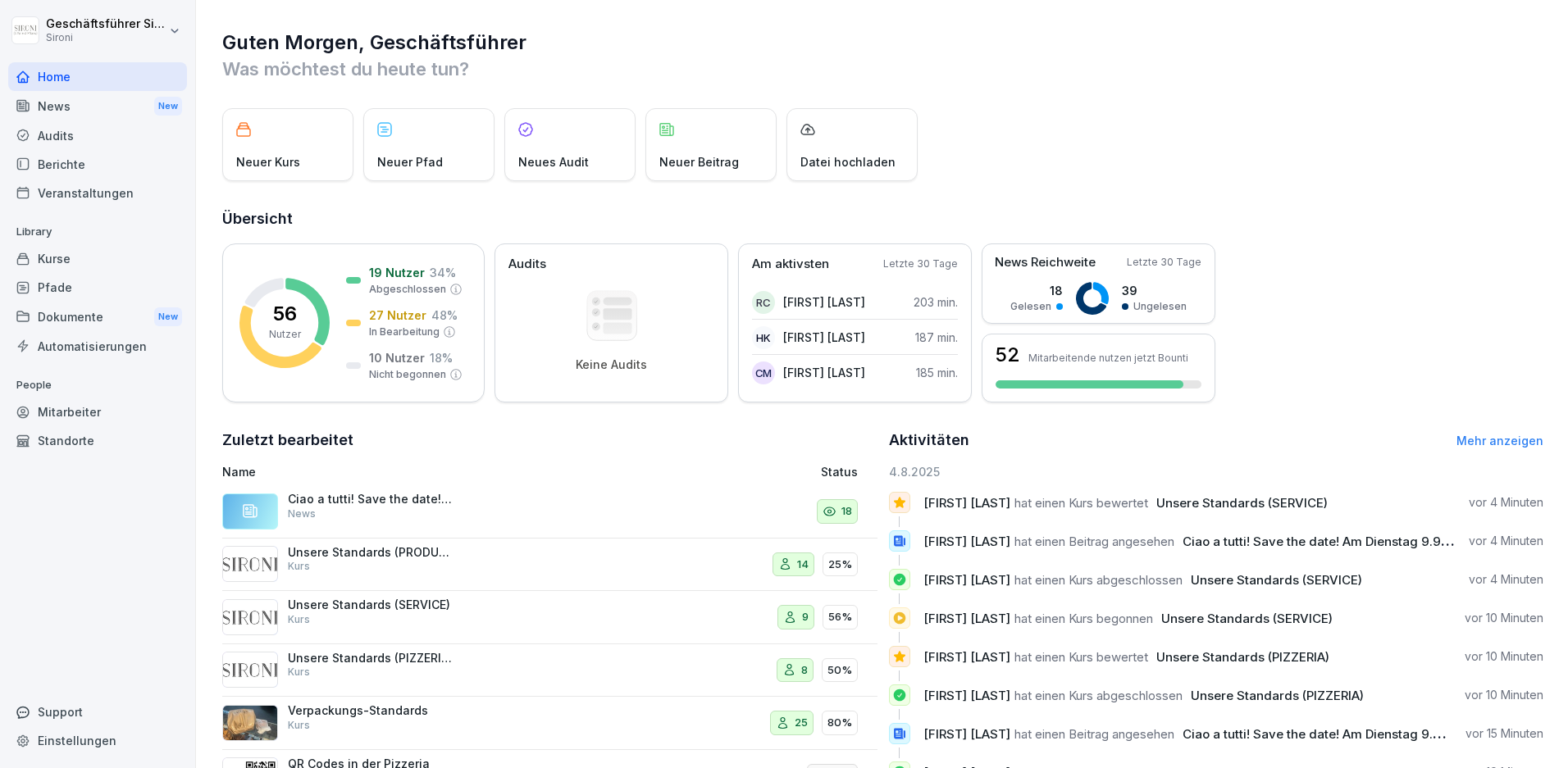 click on "Mehr anzeigen" at bounding box center (1500, 440) 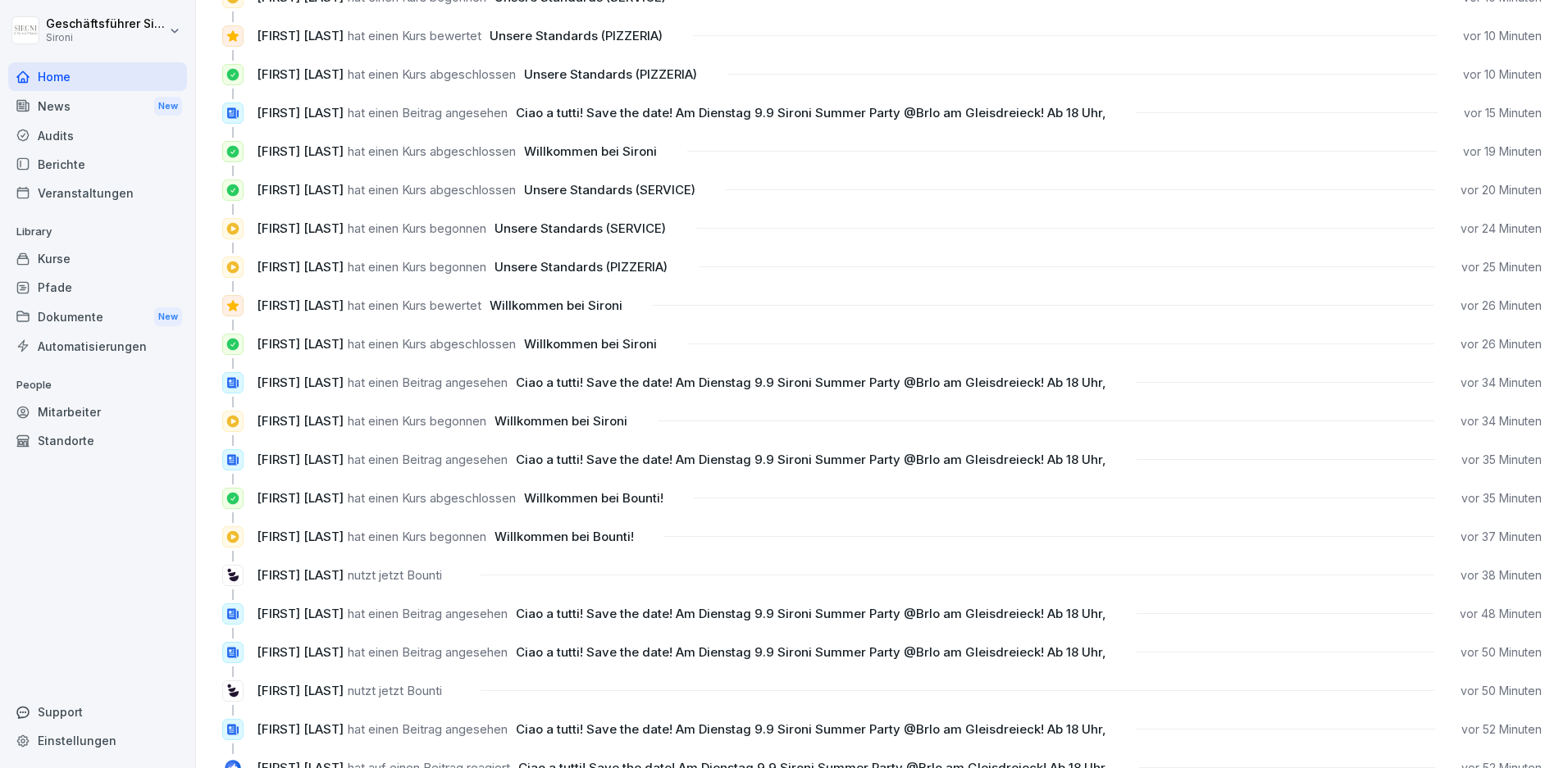 scroll, scrollTop: 474, scrollLeft: 0, axis: vertical 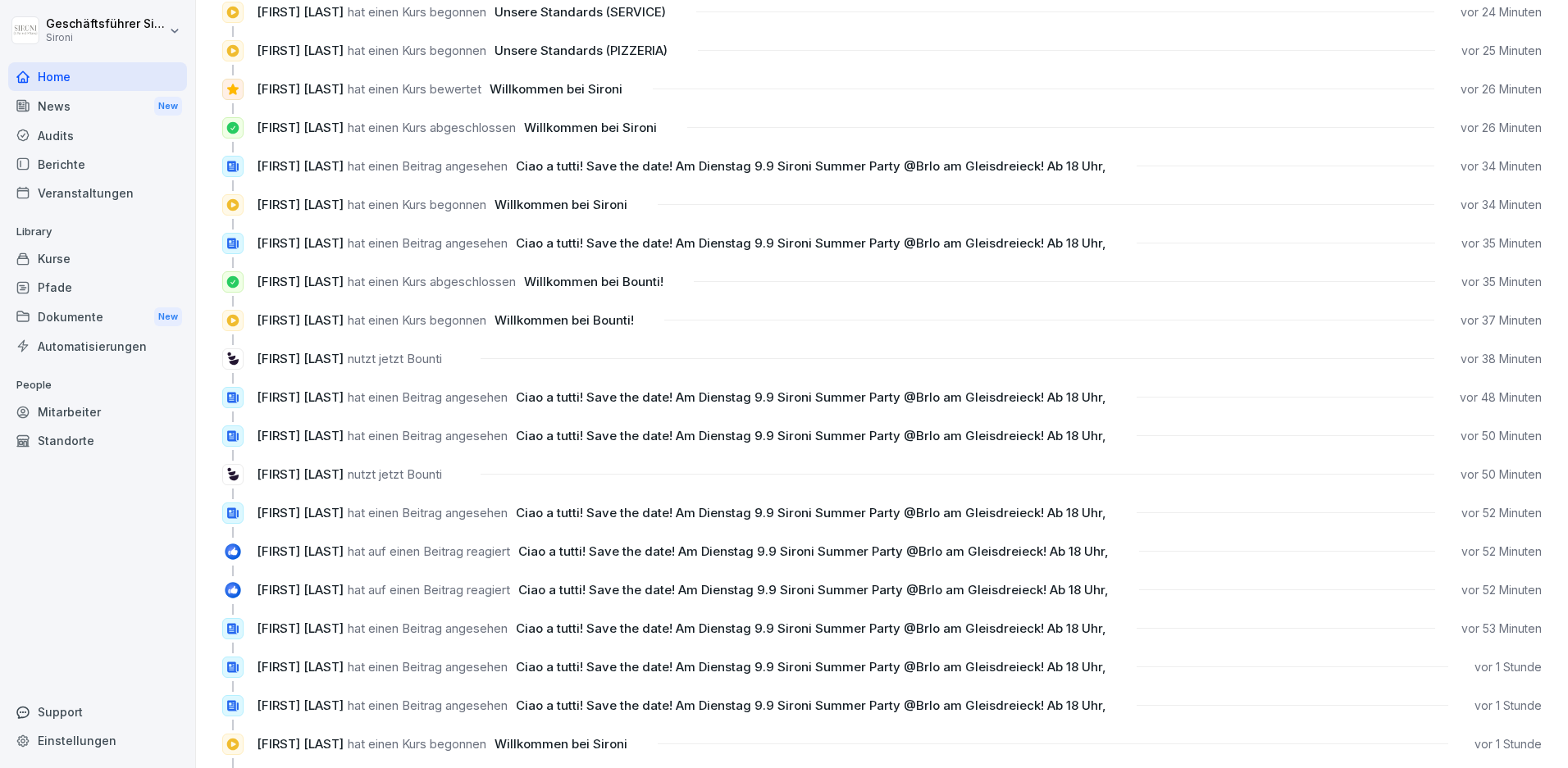 click on "News New" at bounding box center [98, 106] 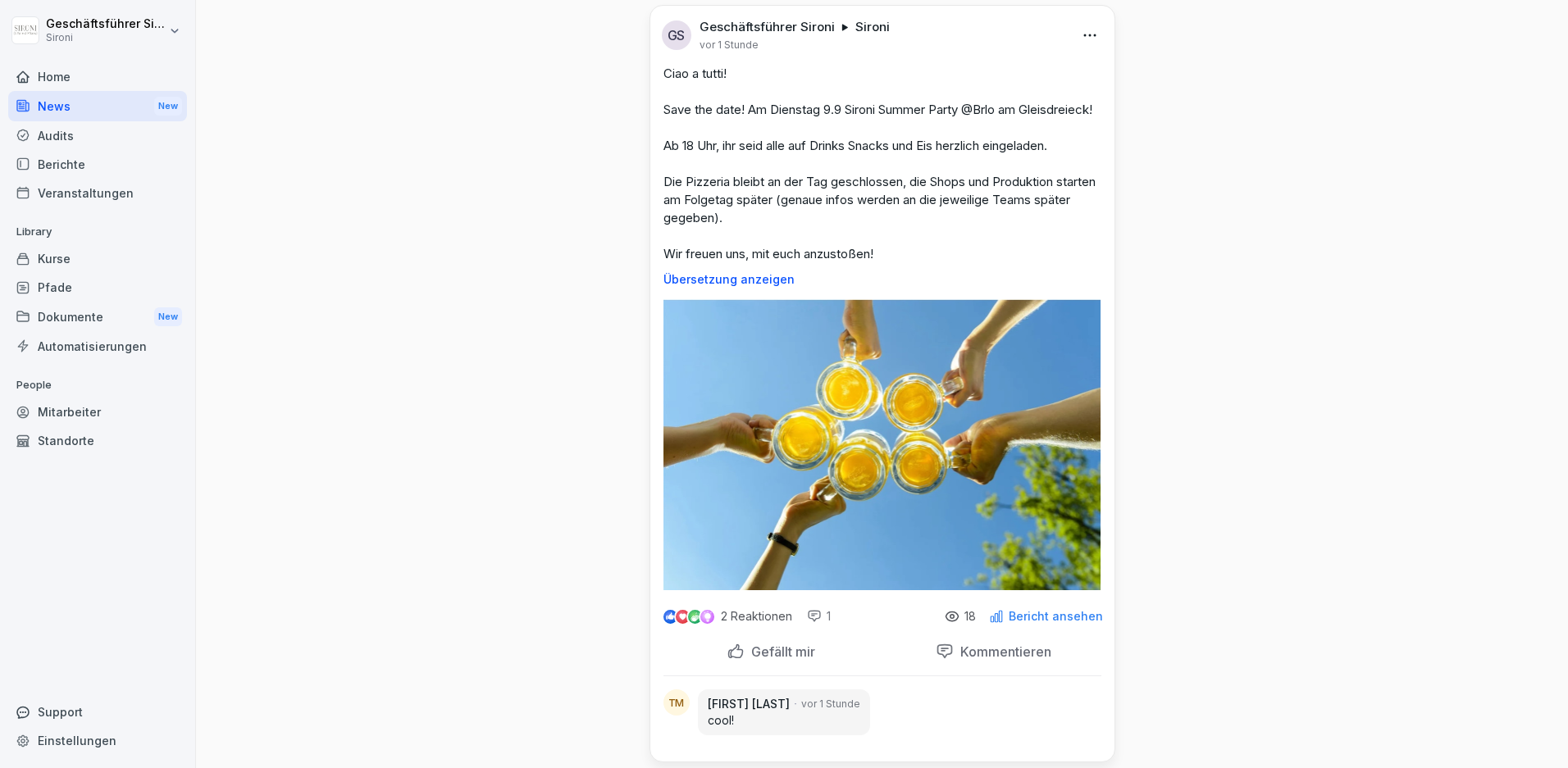 scroll, scrollTop: 101, scrollLeft: 0, axis: vertical 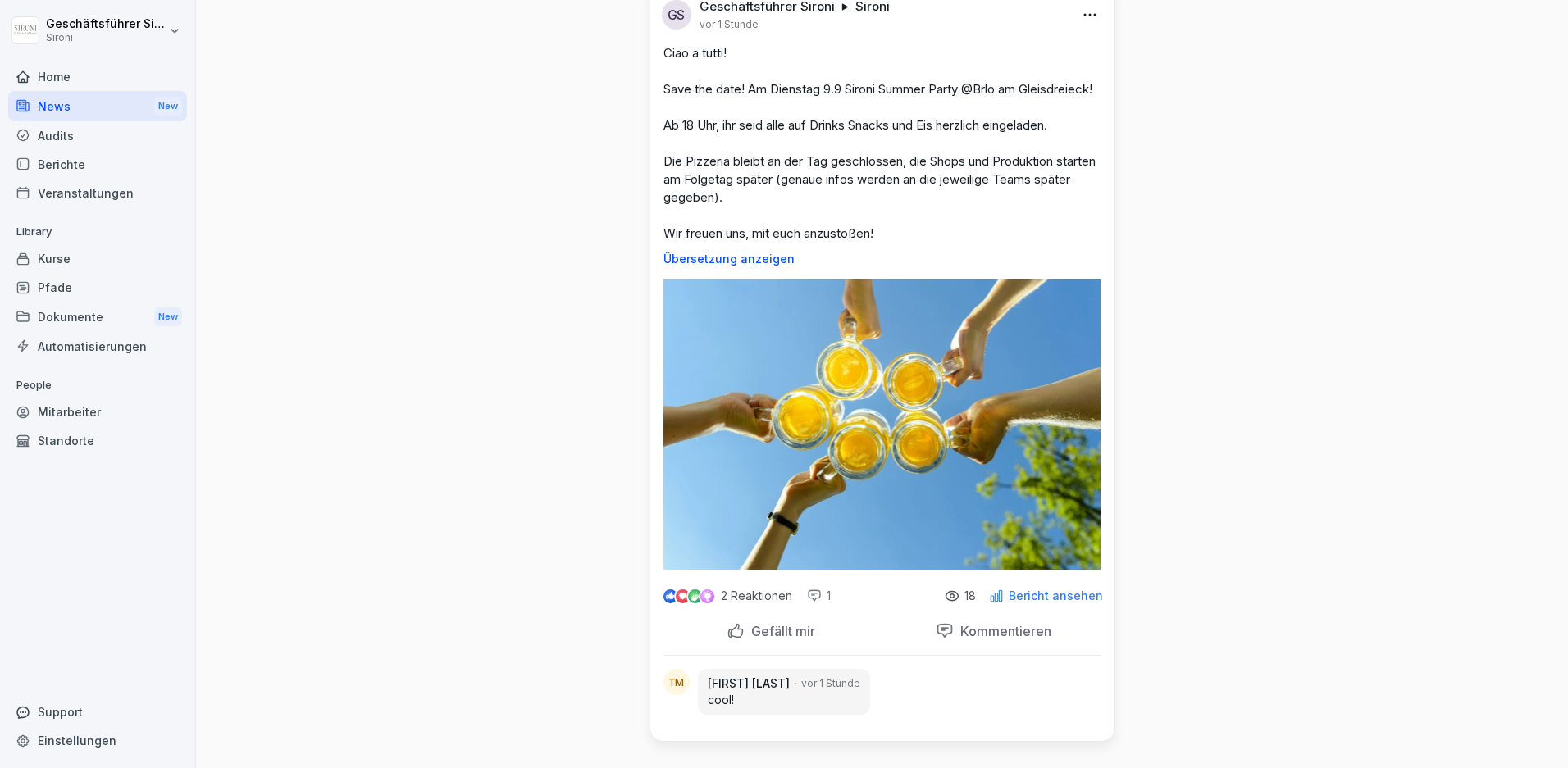 click on "Bericht ansehen" at bounding box center (1055, 596) 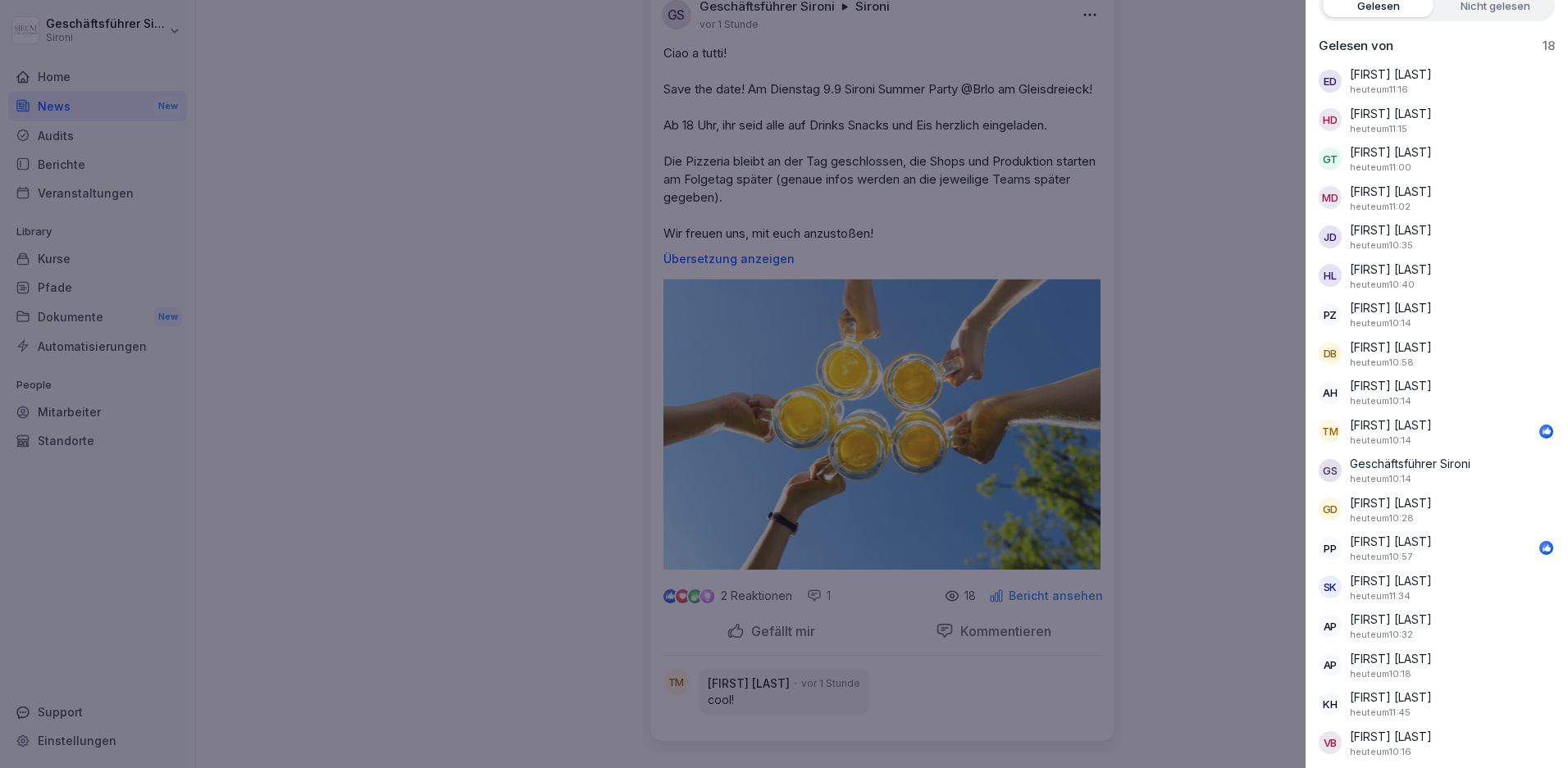 scroll, scrollTop: 0, scrollLeft: 0, axis: both 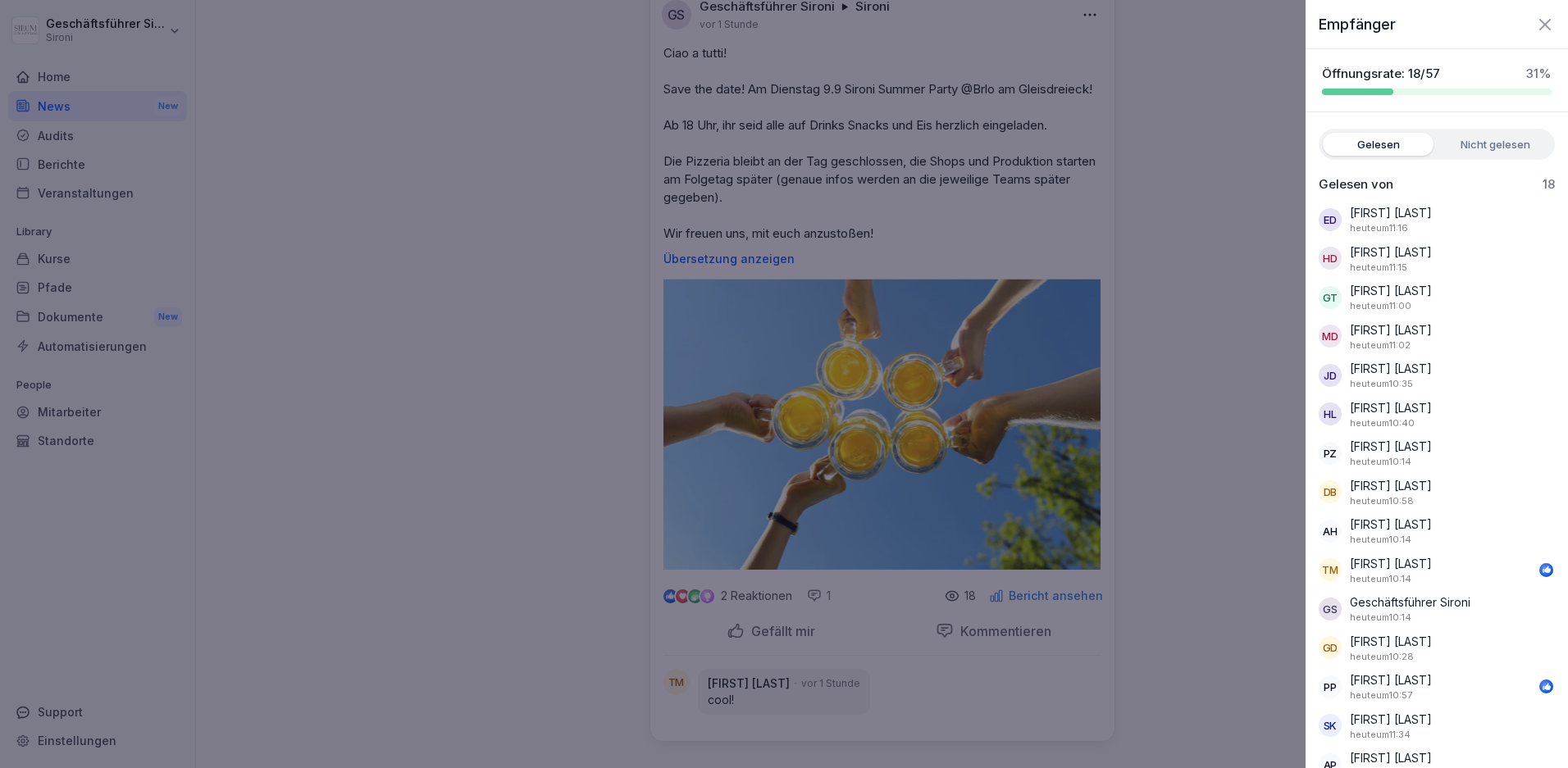 click 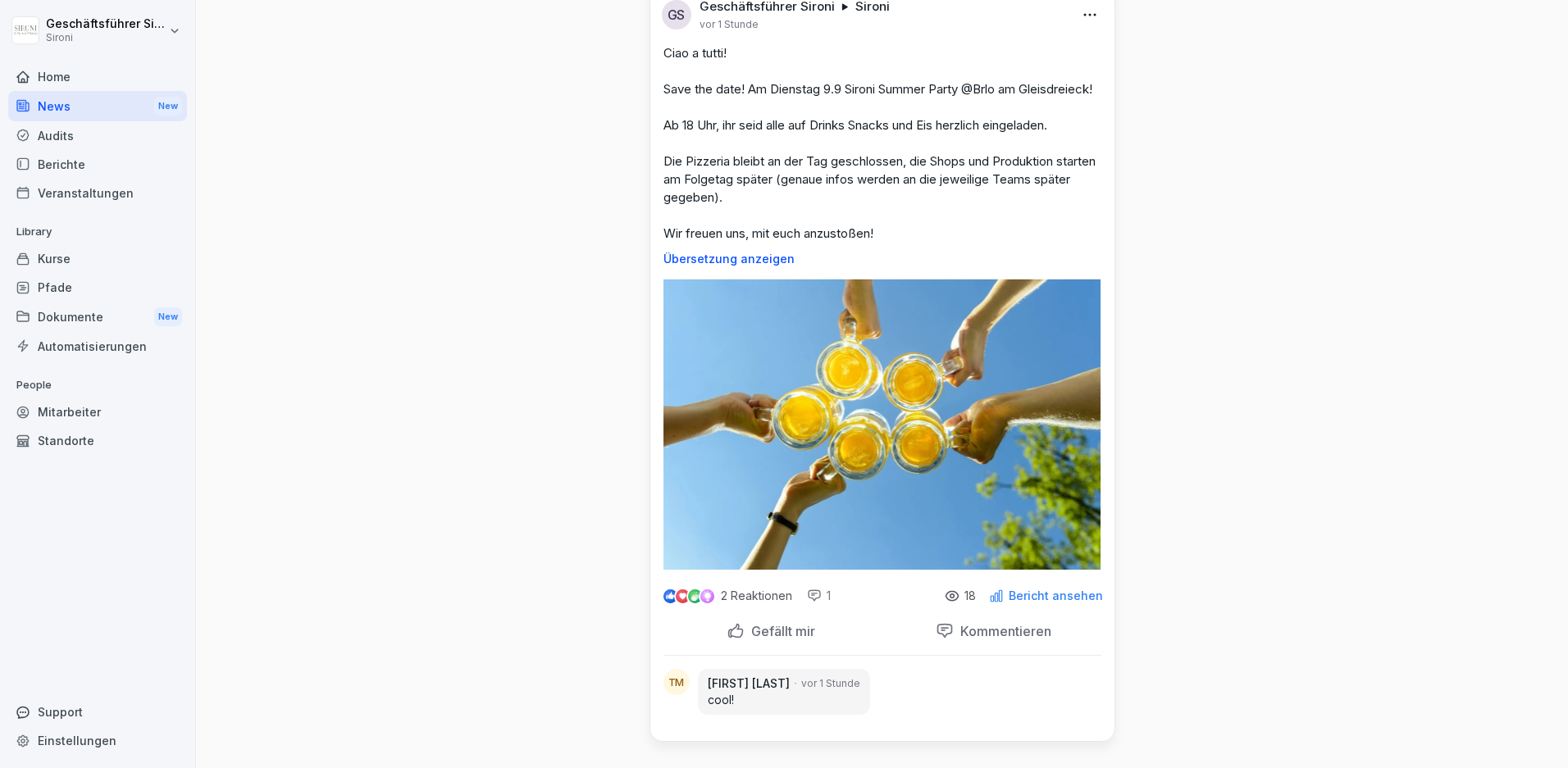 click on "Home" at bounding box center (98, 76) 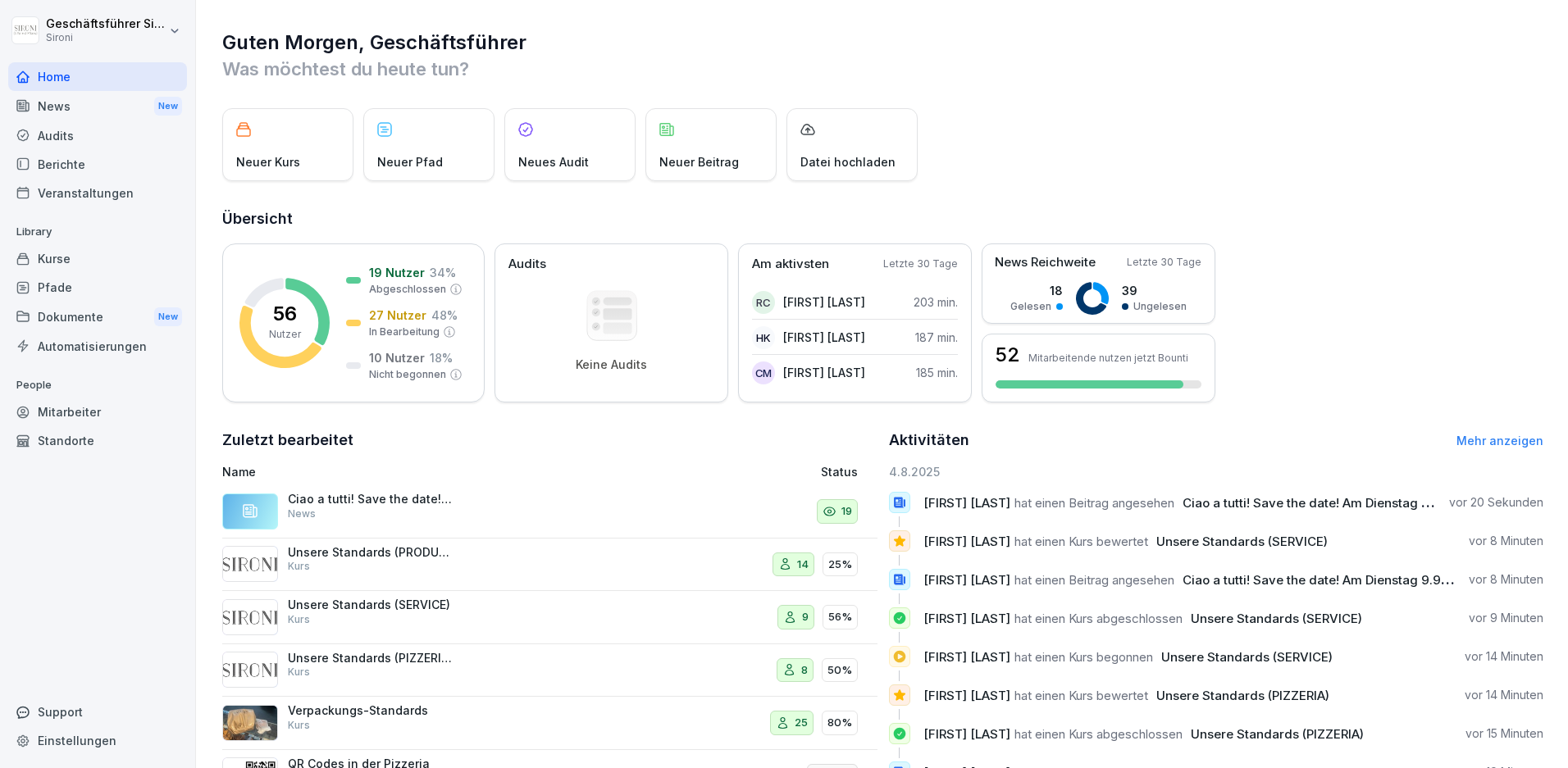 click on "News New" at bounding box center [98, 106] 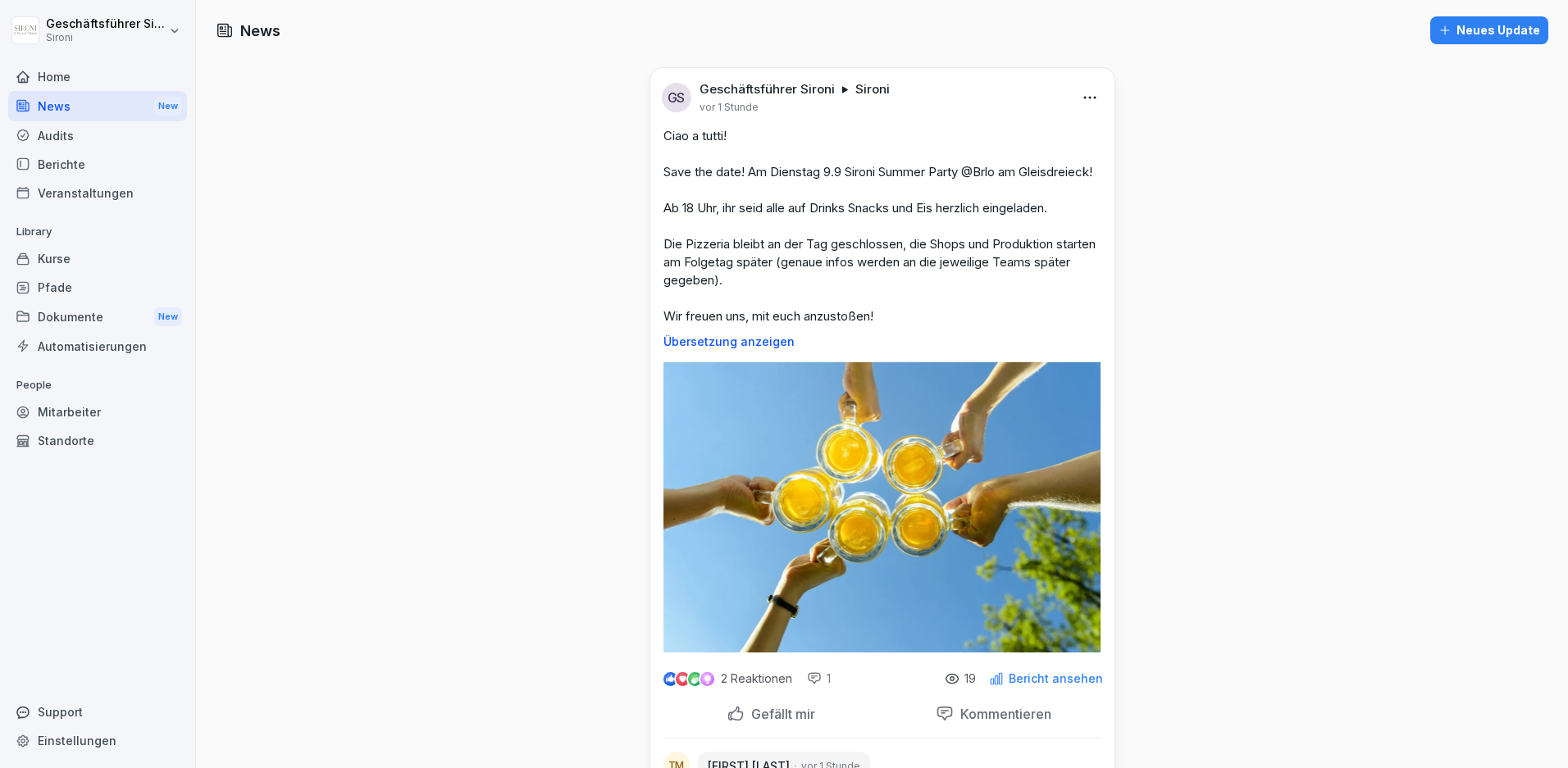 click 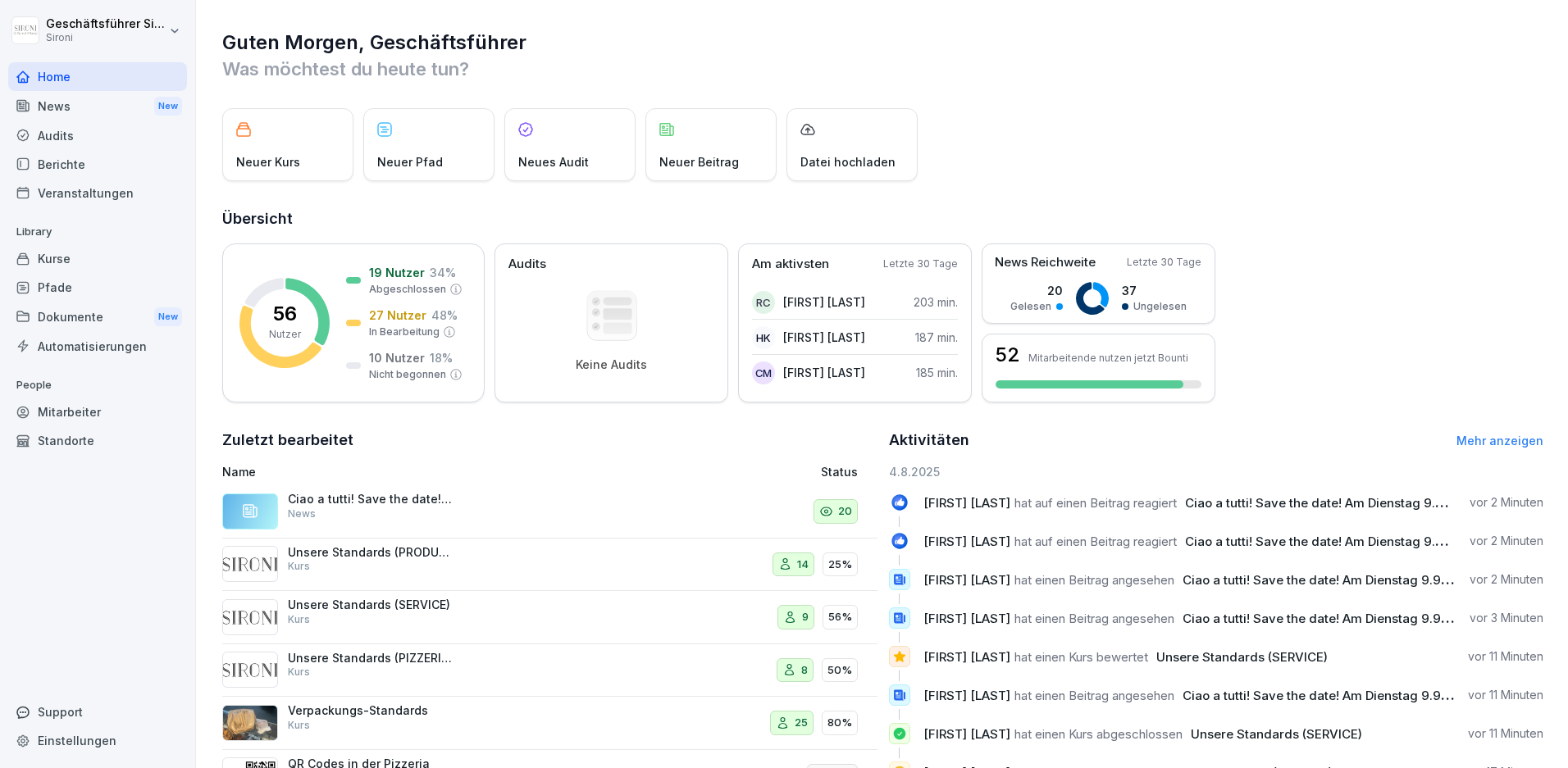 click on "News New" at bounding box center [98, 106] 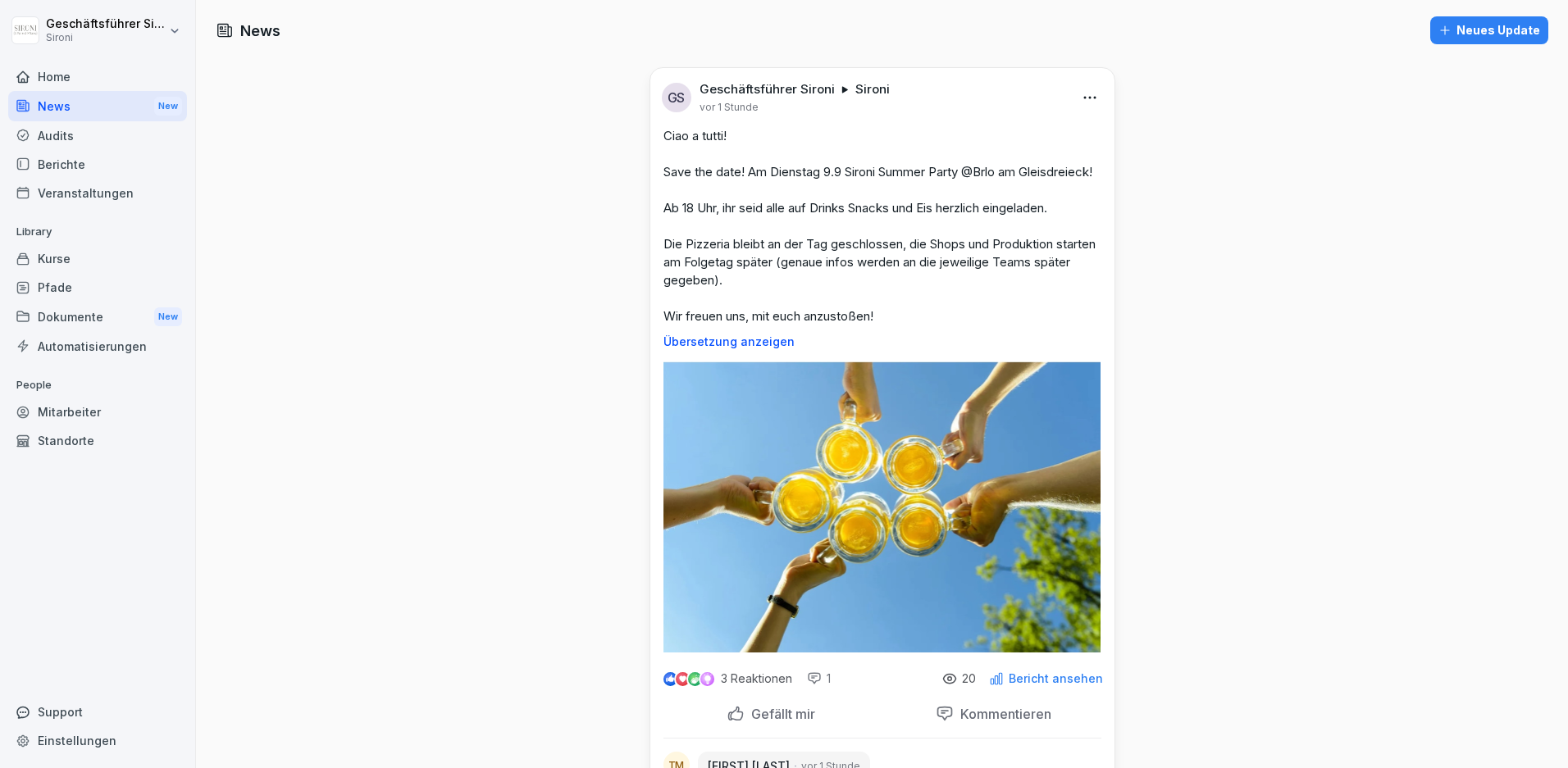 click on "Veranstaltungen" at bounding box center [98, 193] 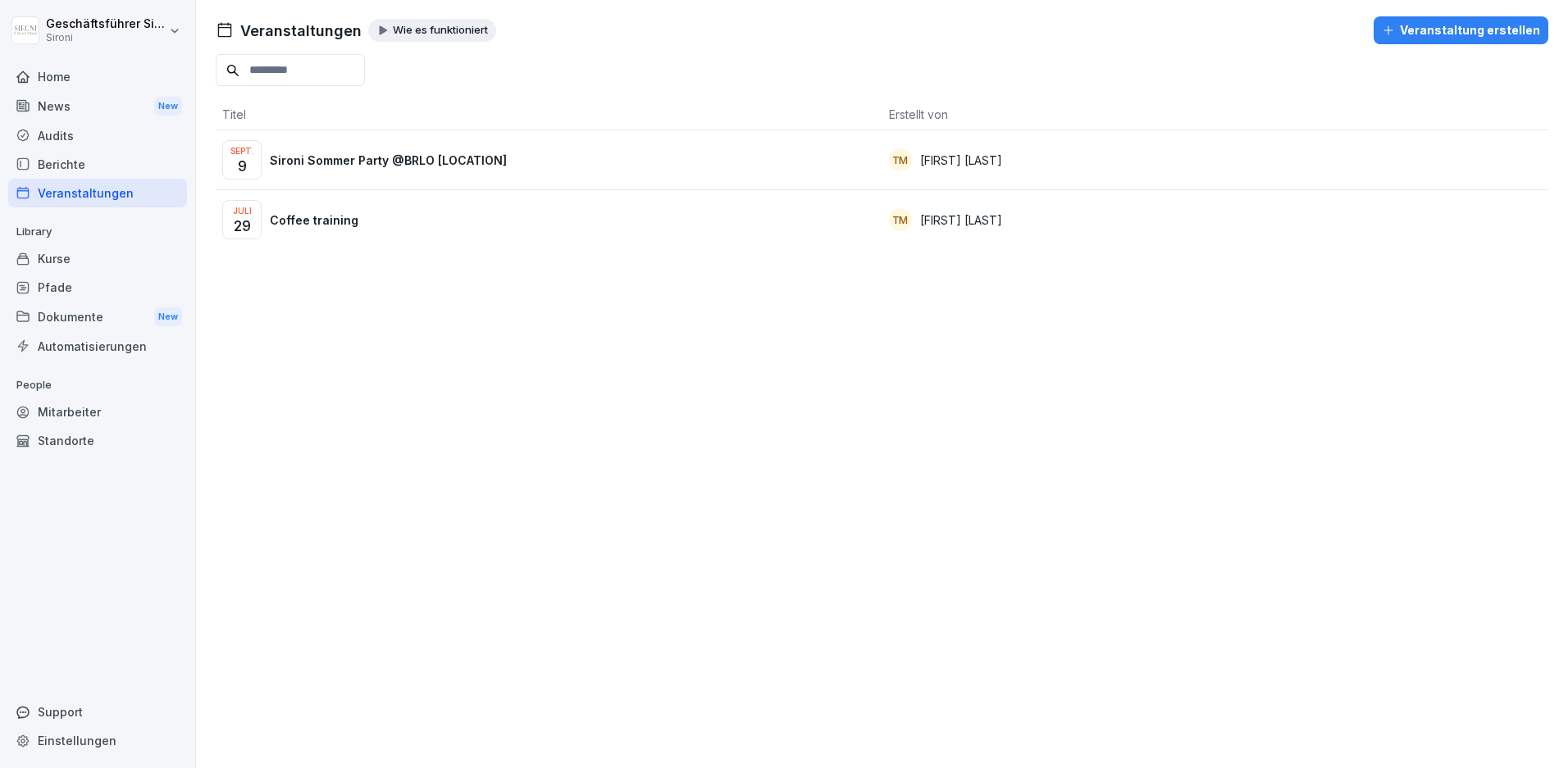 click on "Sept. 9 Sironi Sommer Party @BRLO Gleisdreieck" at bounding box center [549, 160] 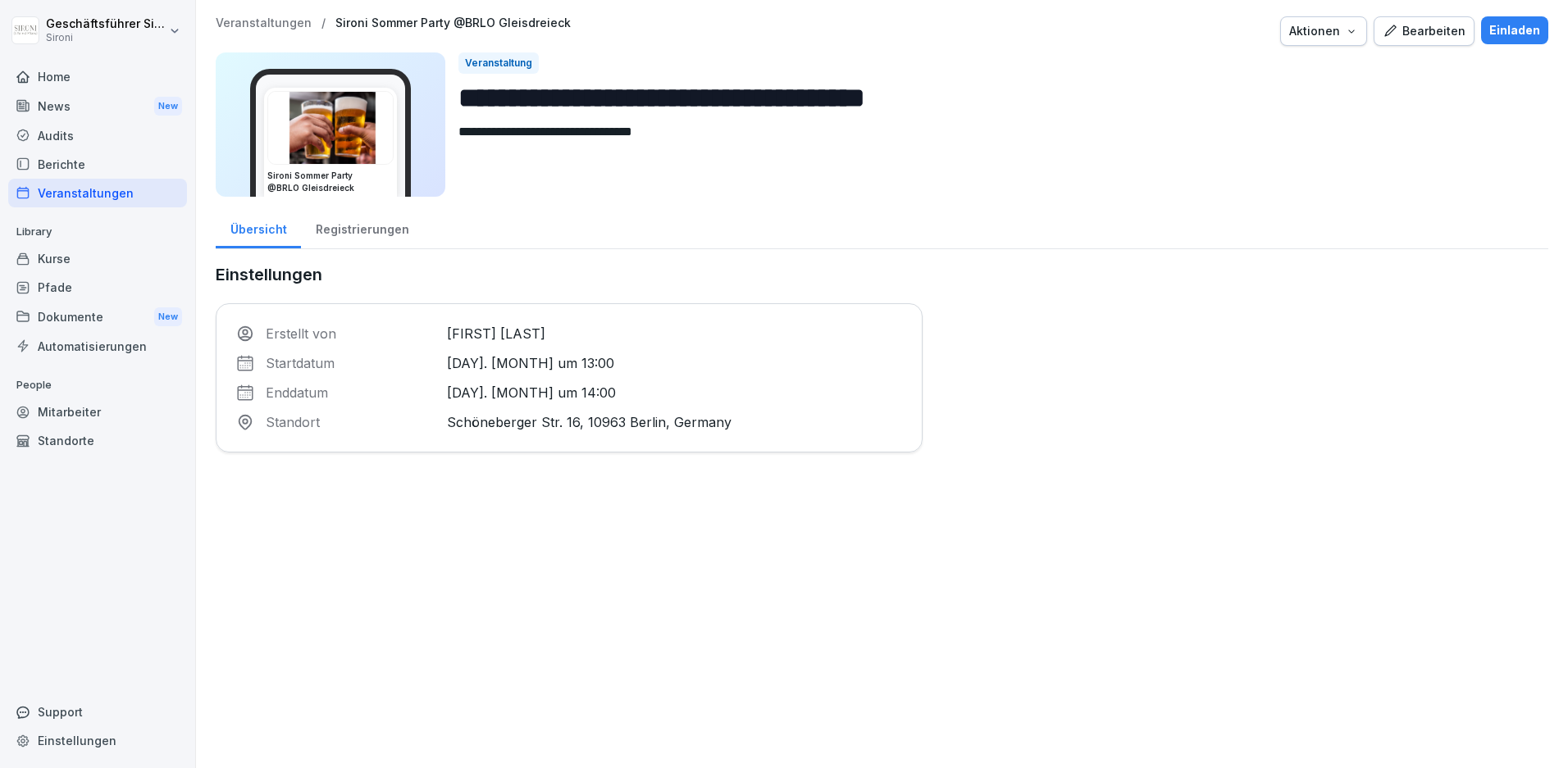 scroll, scrollTop: 0, scrollLeft: 0, axis: both 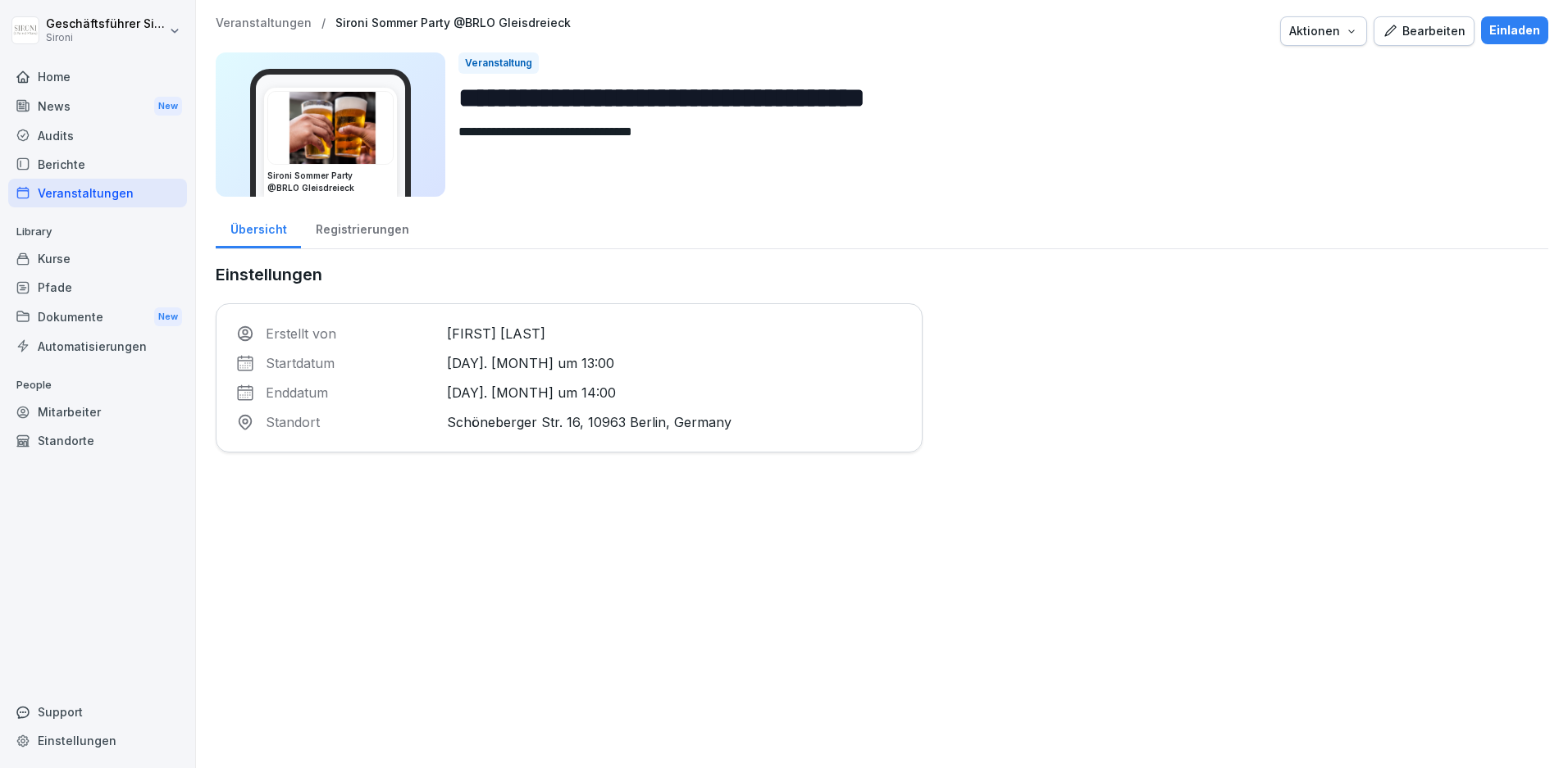 click on "Home" at bounding box center [98, 76] 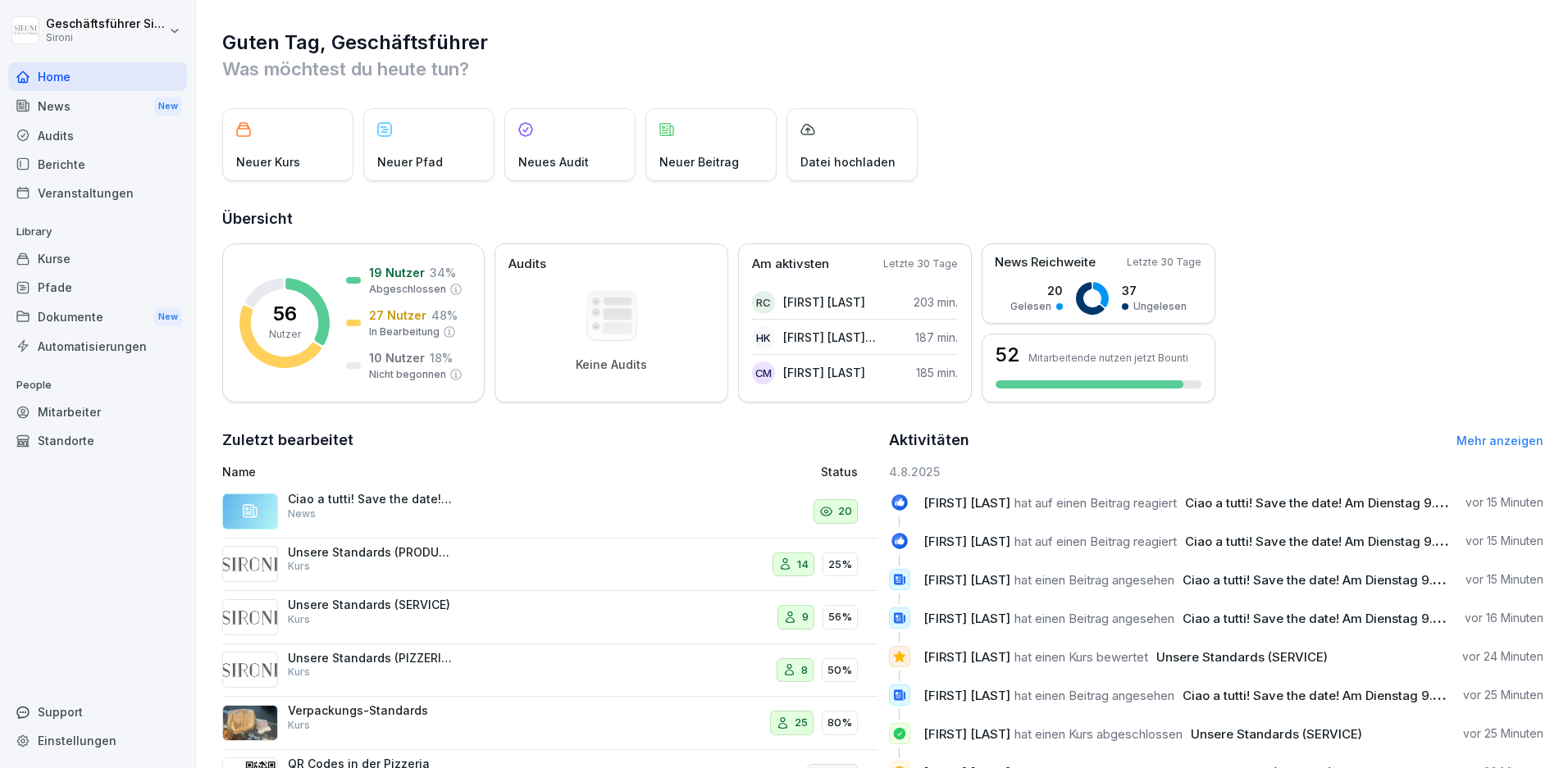 scroll, scrollTop: 0, scrollLeft: 0, axis: both 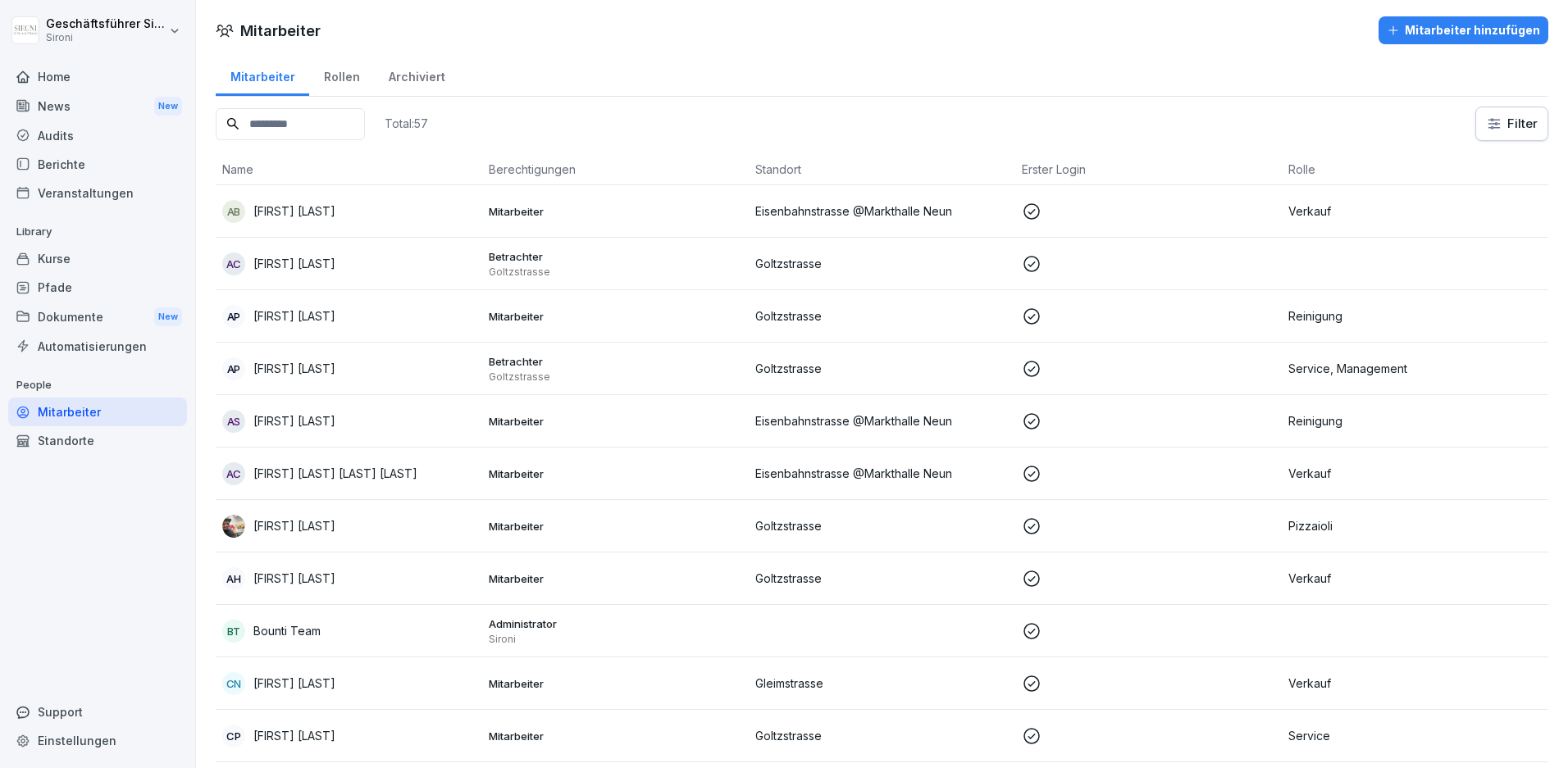 click on "Home" at bounding box center (98, 76) 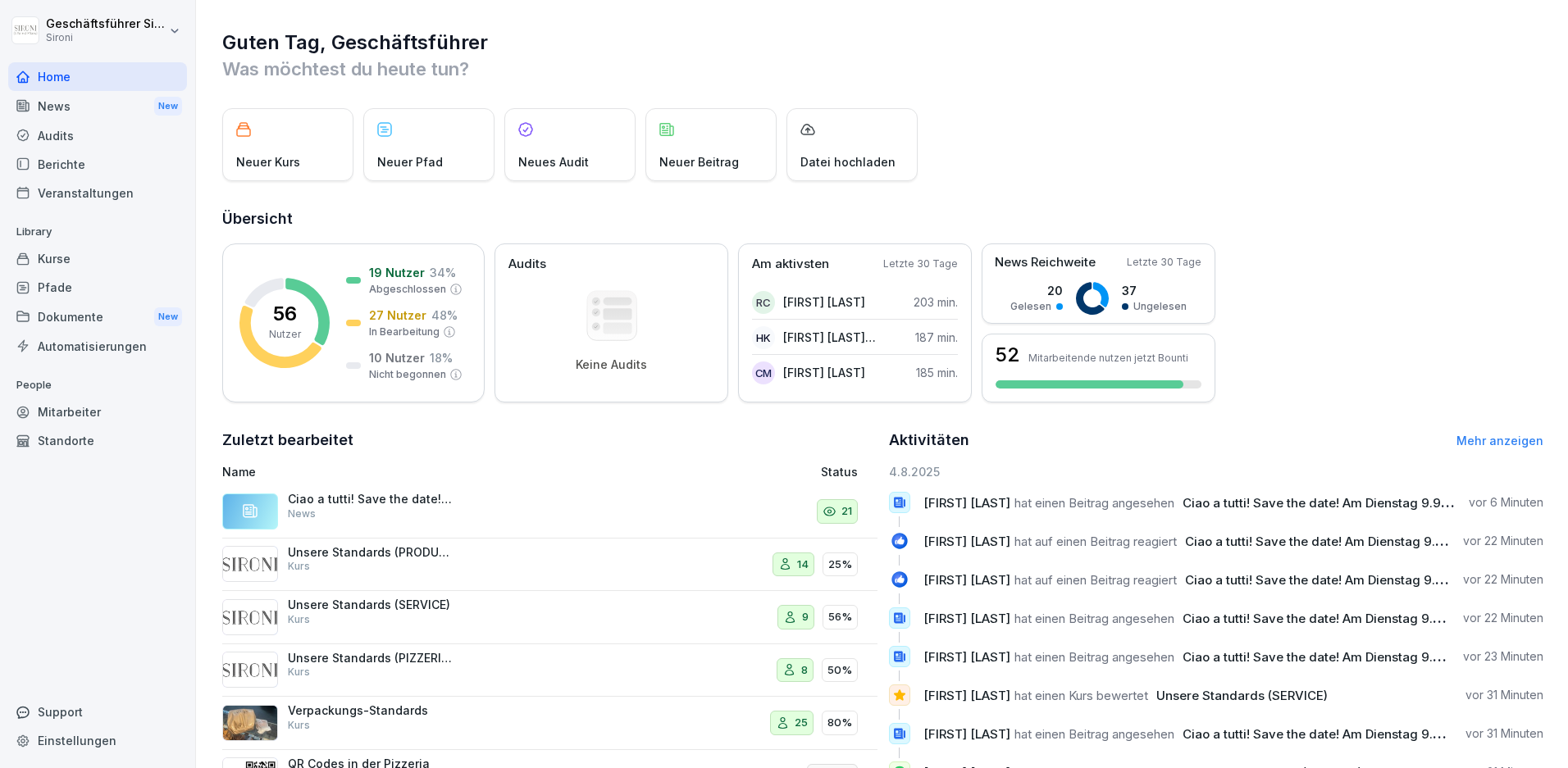 click on "News New" at bounding box center [98, 106] 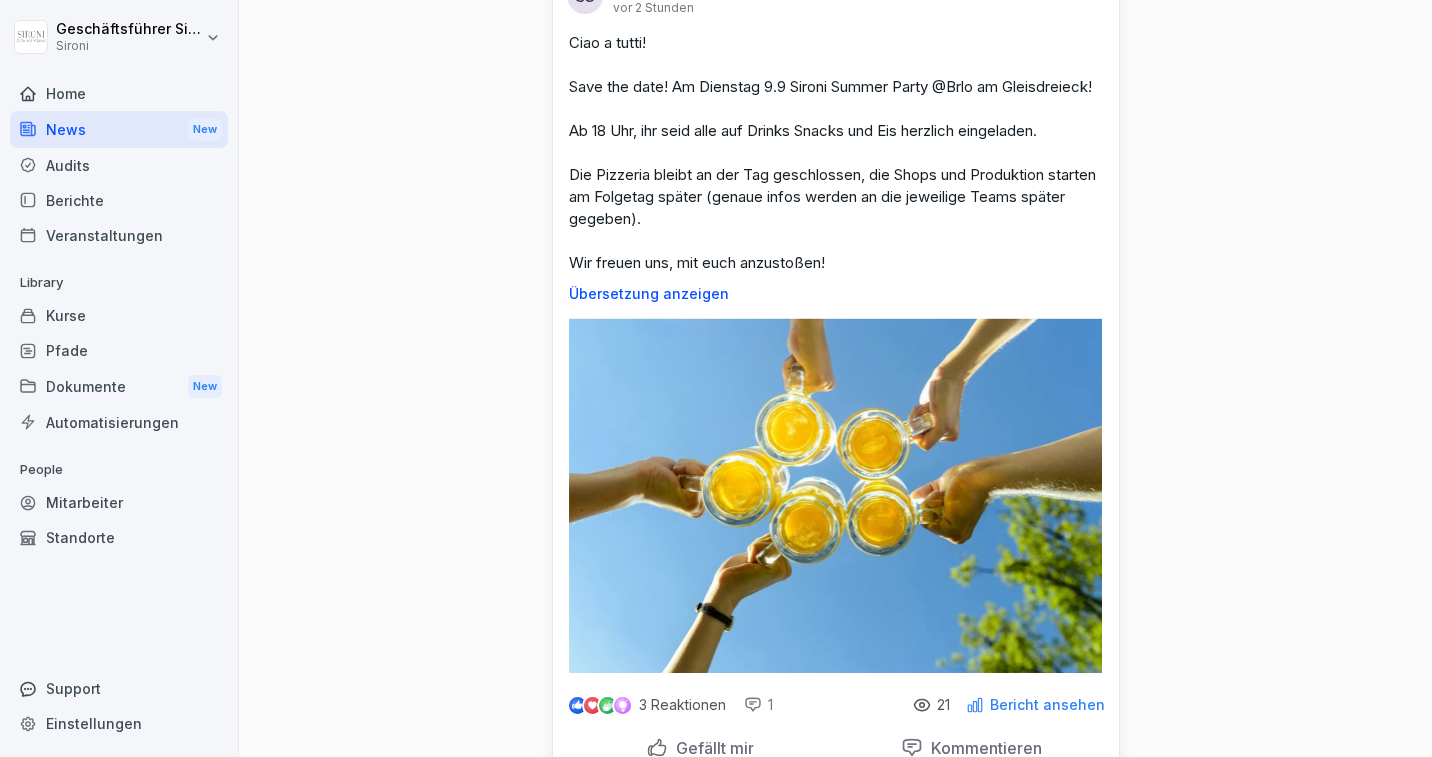 scroll, scrollTop: 123, scrollLeft: 0, axis: vertical 